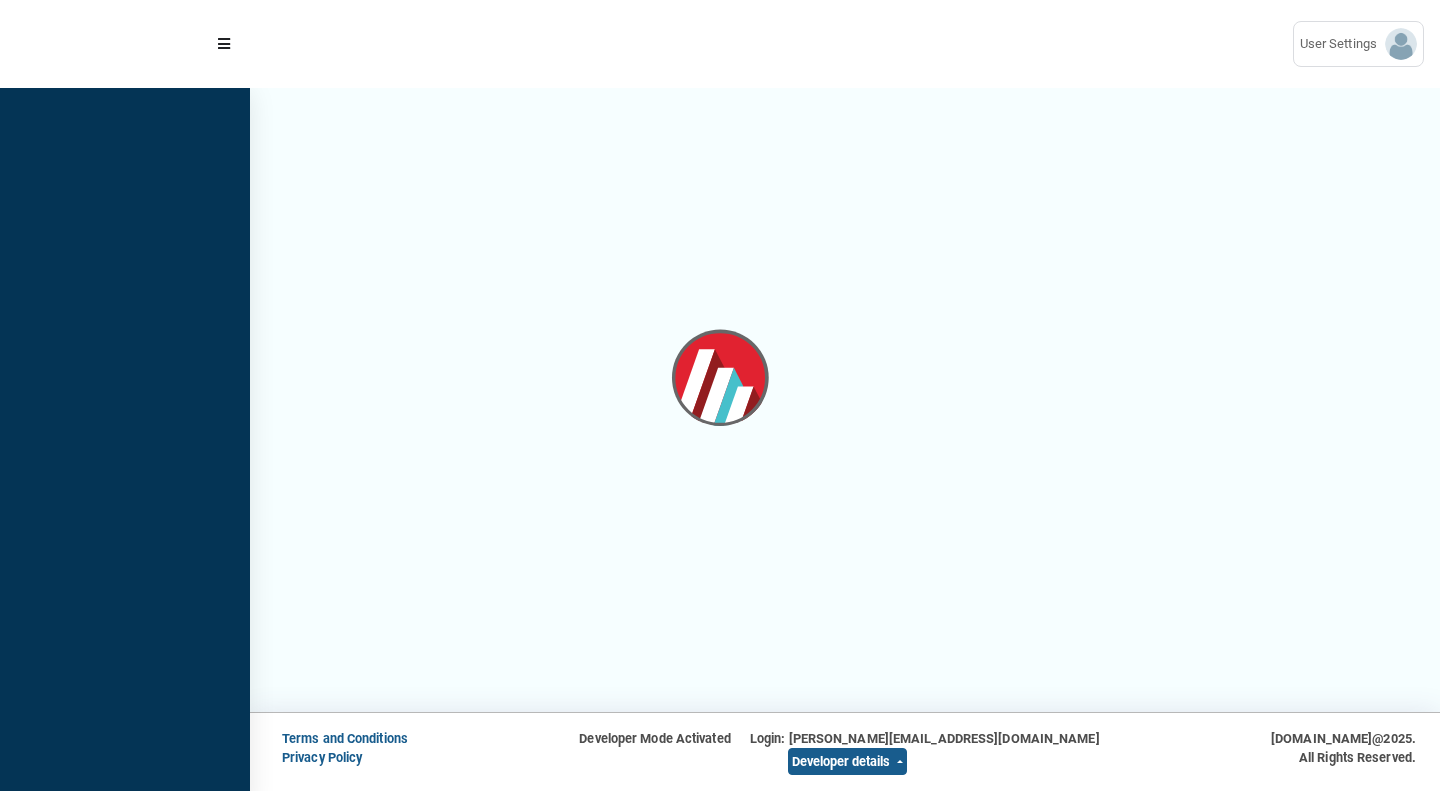 scroll, scrollTop: 0, scrollLeft: 0, axis: both 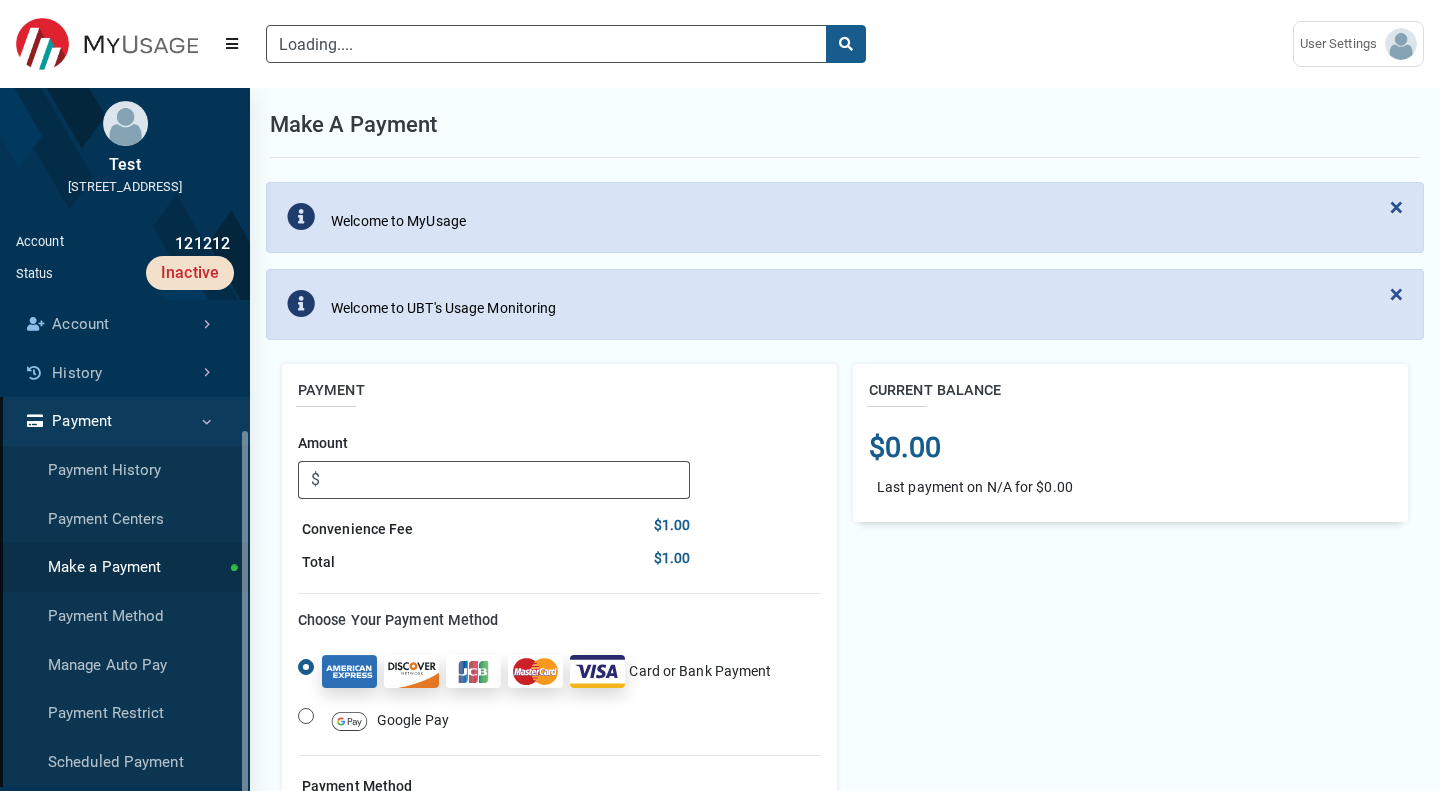 type 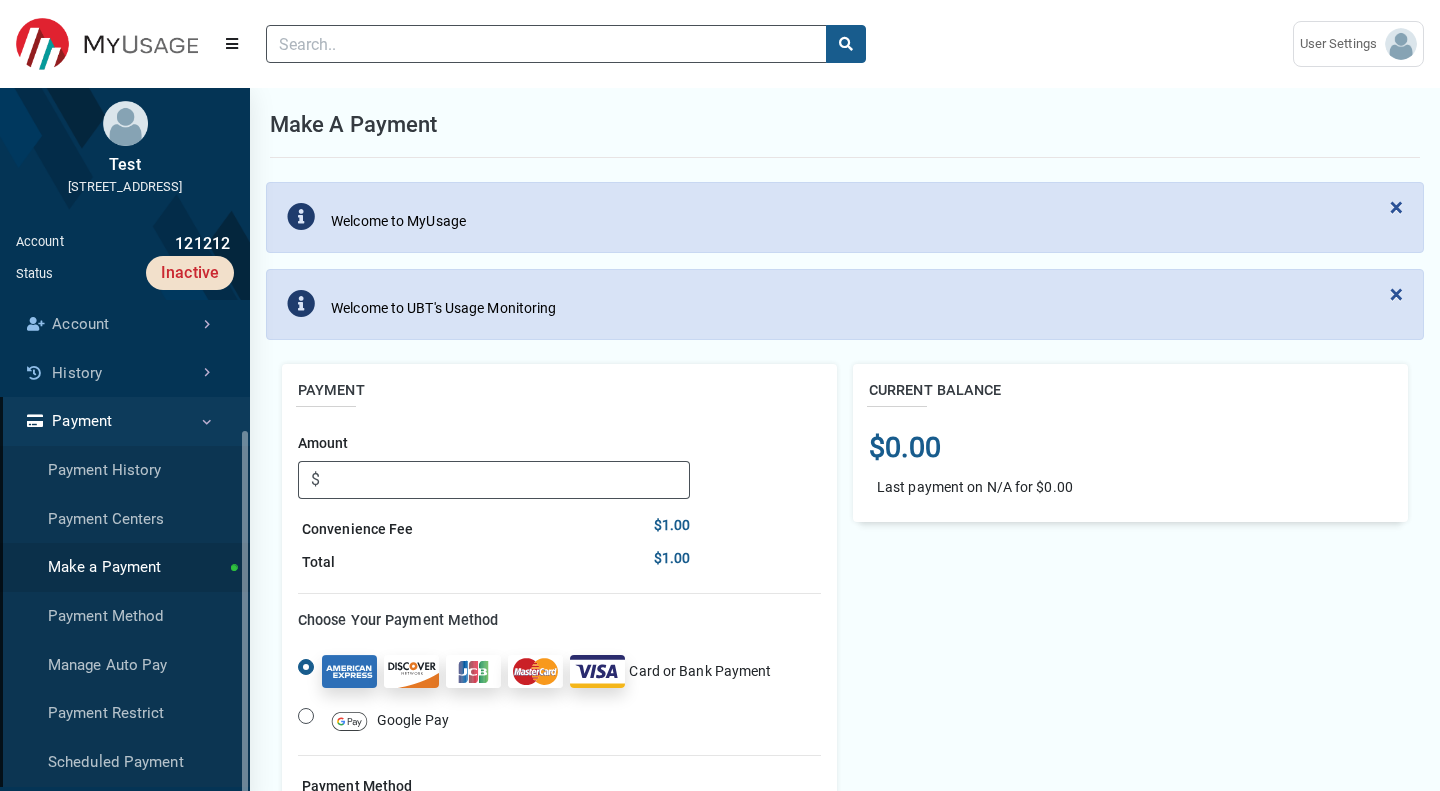 scroll, scrollTop: 9, scrollLeft: 1, axis: both 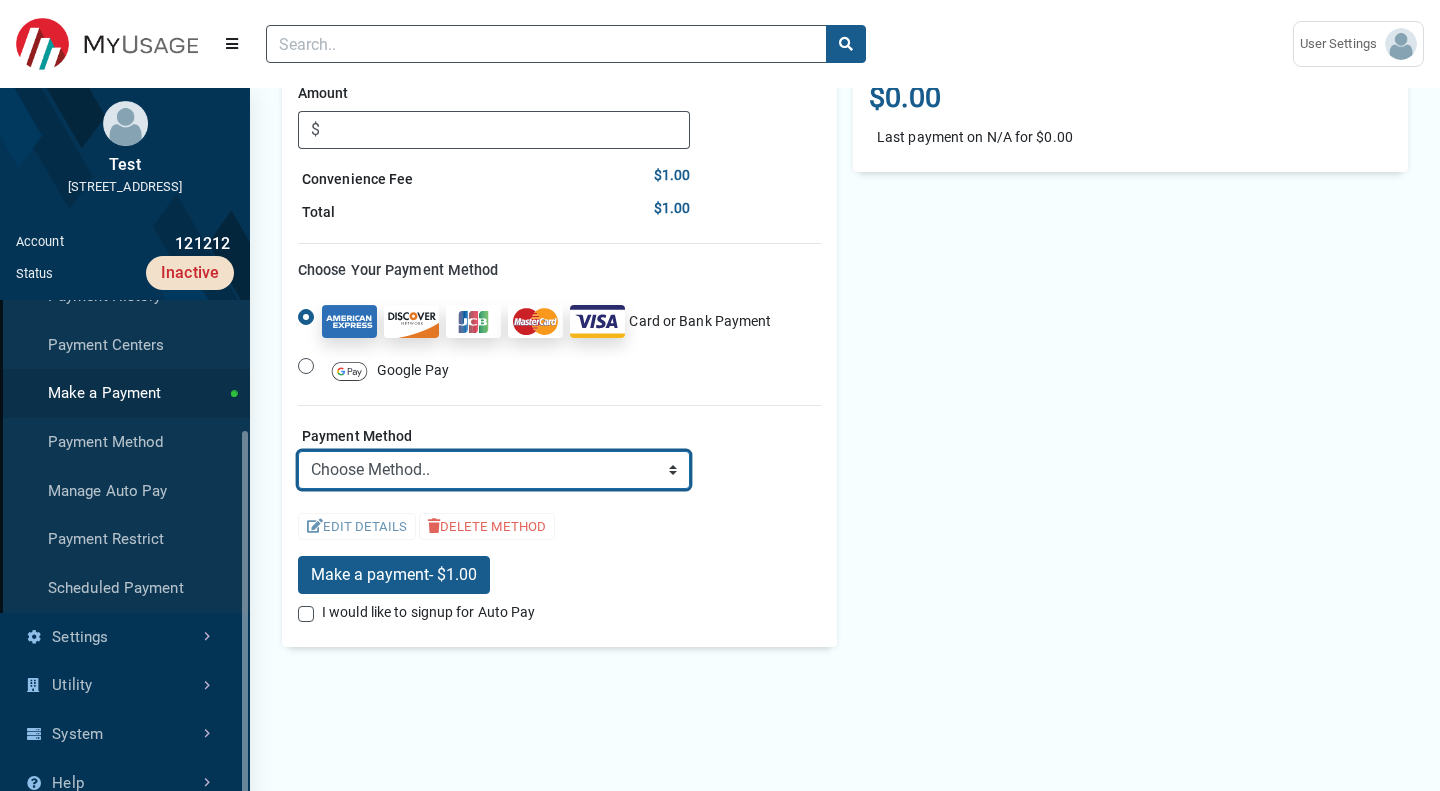 select on "credit" 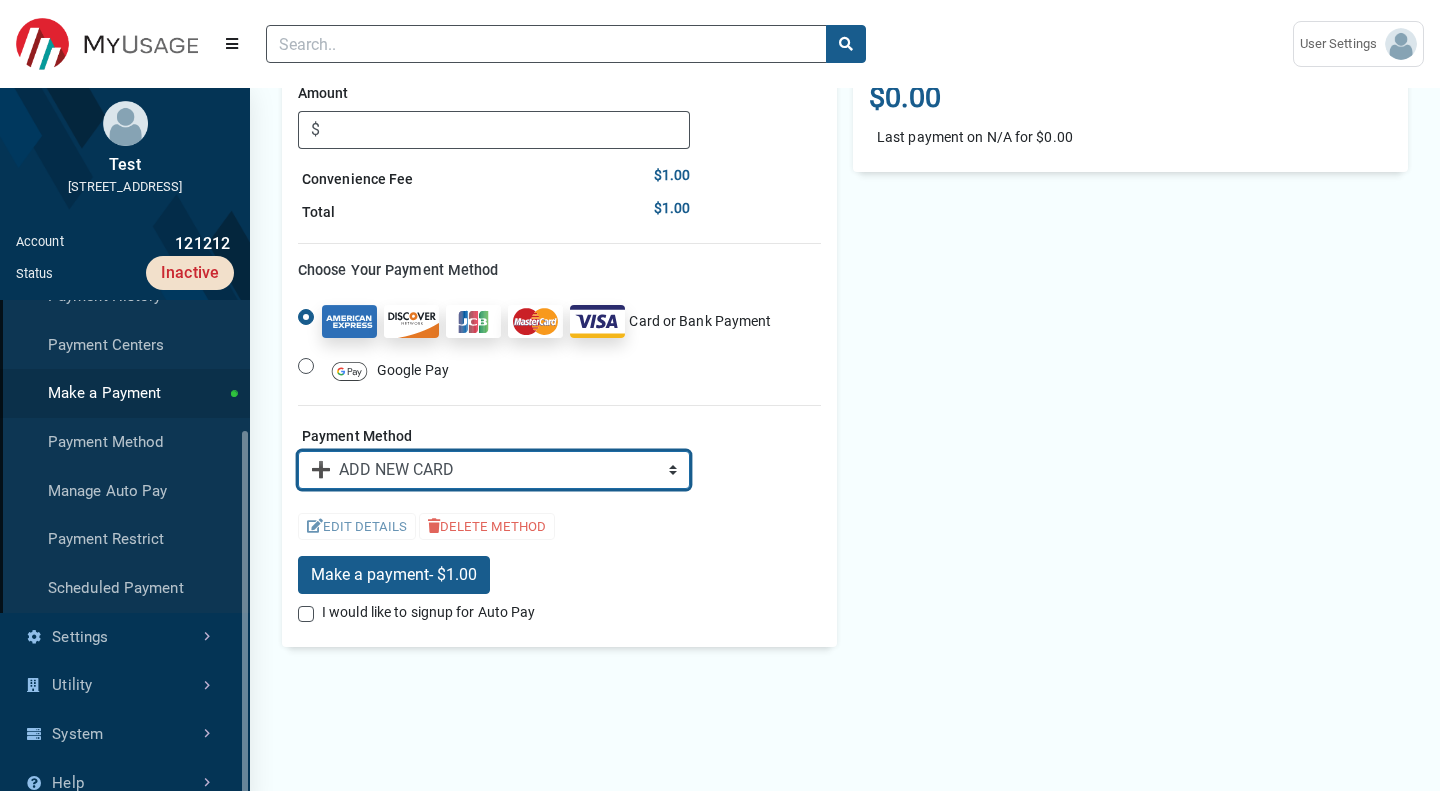 click on "➕  ADD NEW CARD" at bounding box center (0, 0) 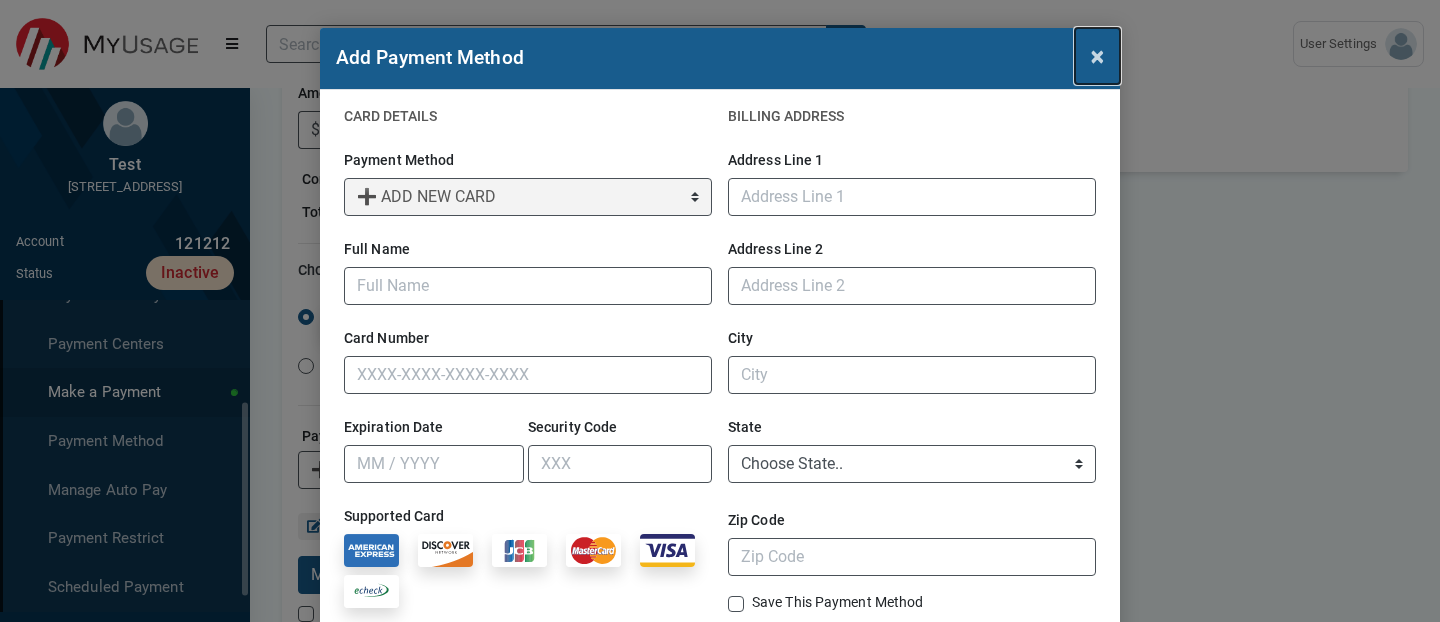 scroll, scrollTop: 371, scrollLeft: 250, axis: both 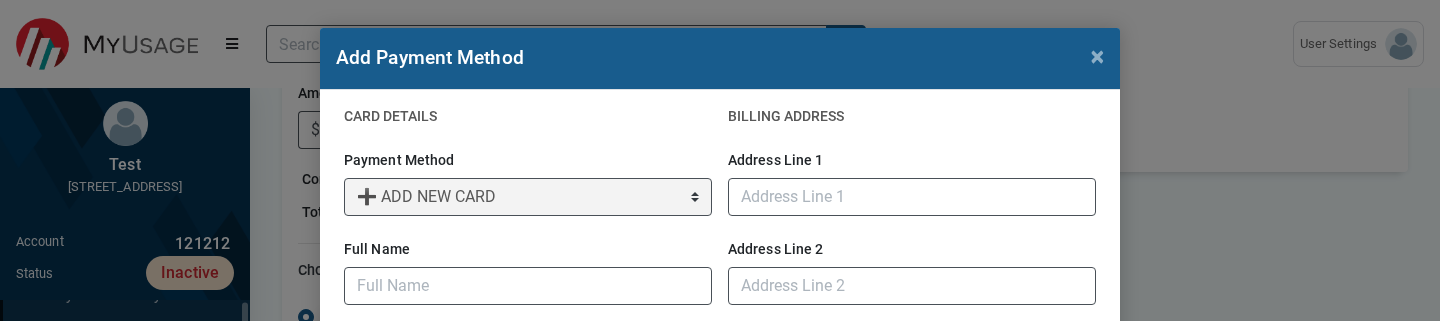 click on "Add Payment Method
×" at bounding box center [720, 59] 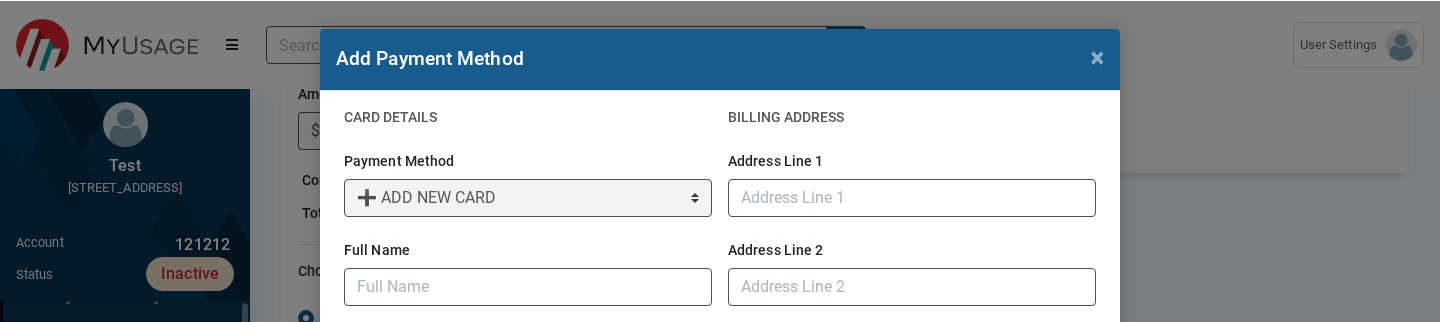 scroll, scrollTop: 81, scrollLeft: 0, axis: vertical 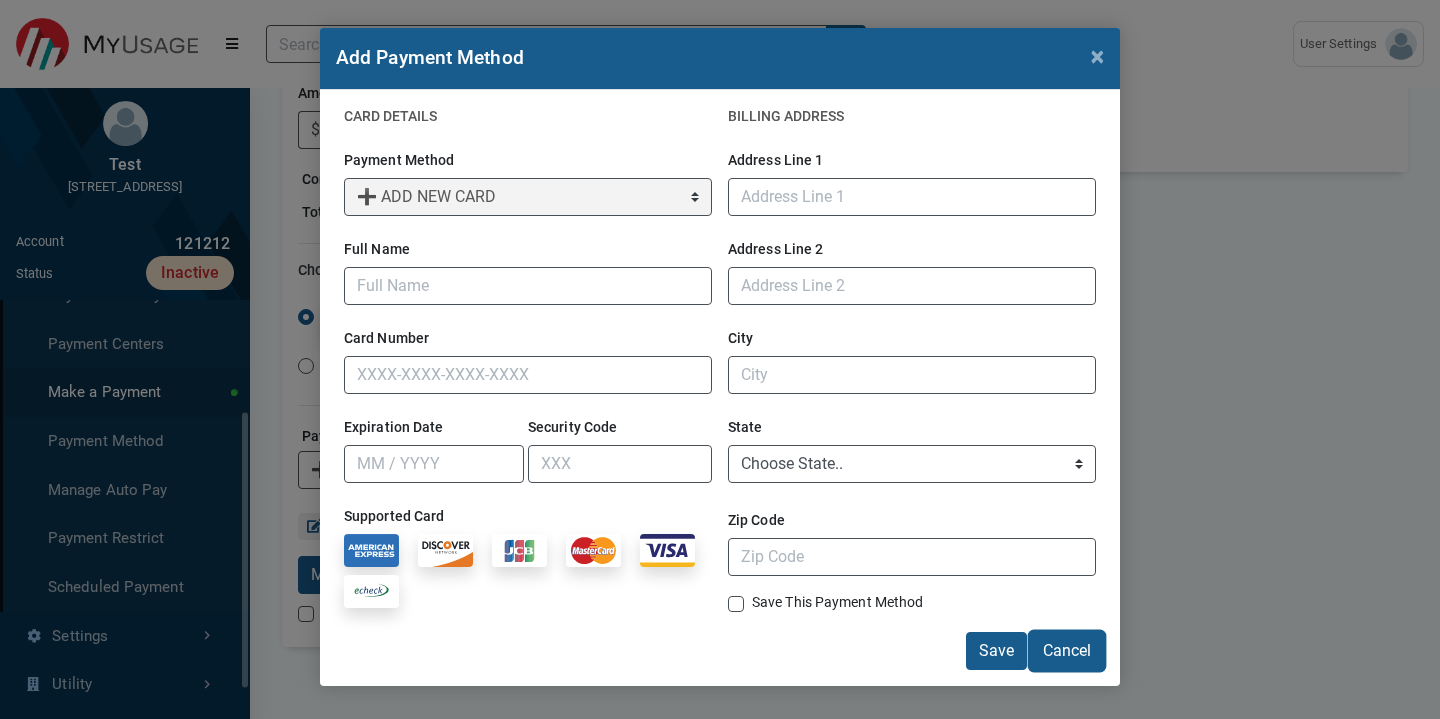 click on "Cancel" at bounding box center [1067, 651] 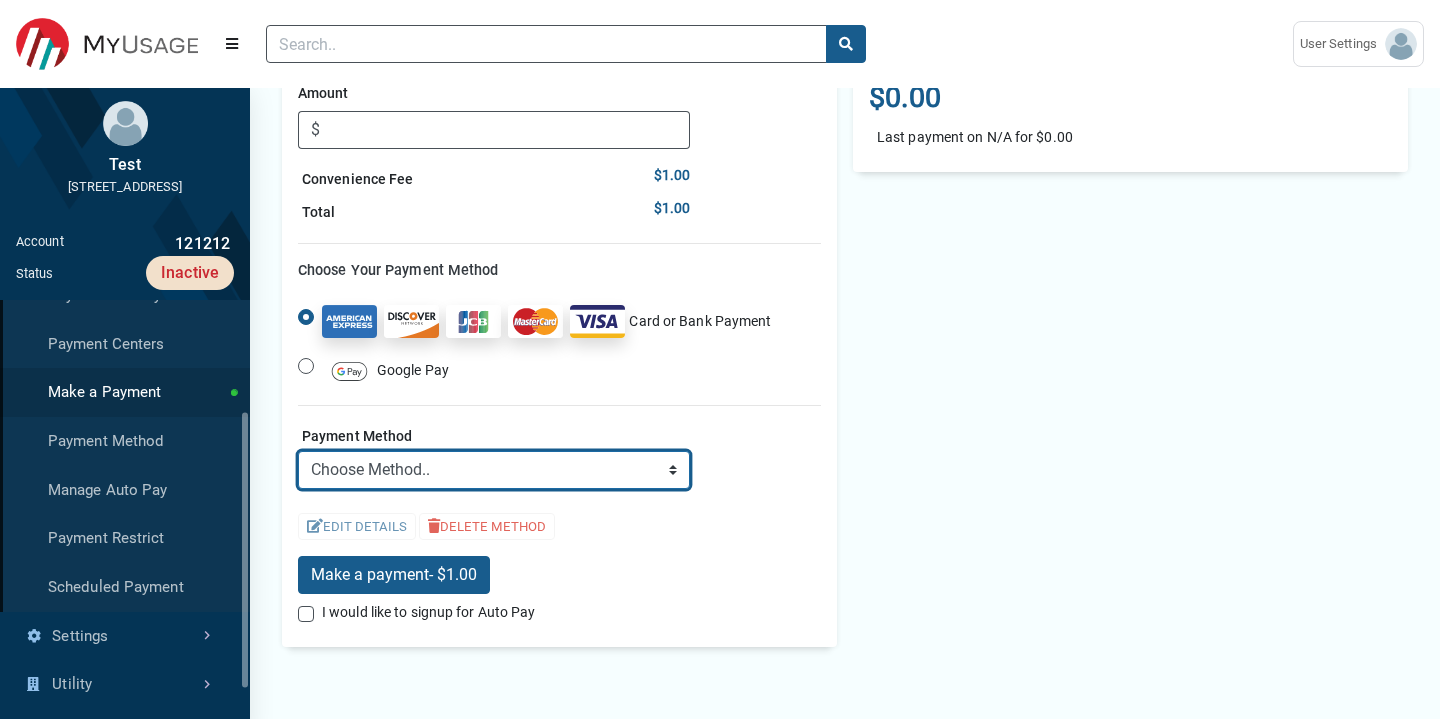 select on "credit" 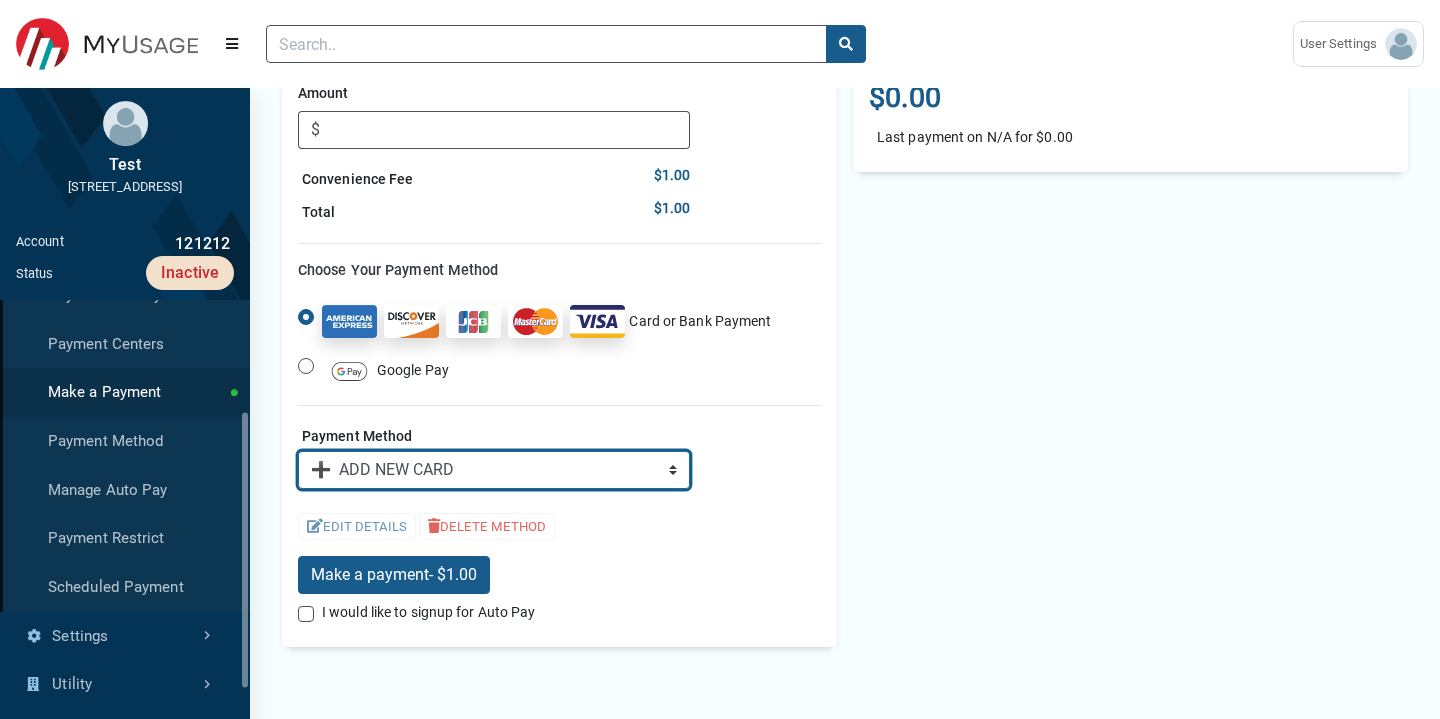 click on "➕  ADD NEW CARD" at bounding box center [0, 0] 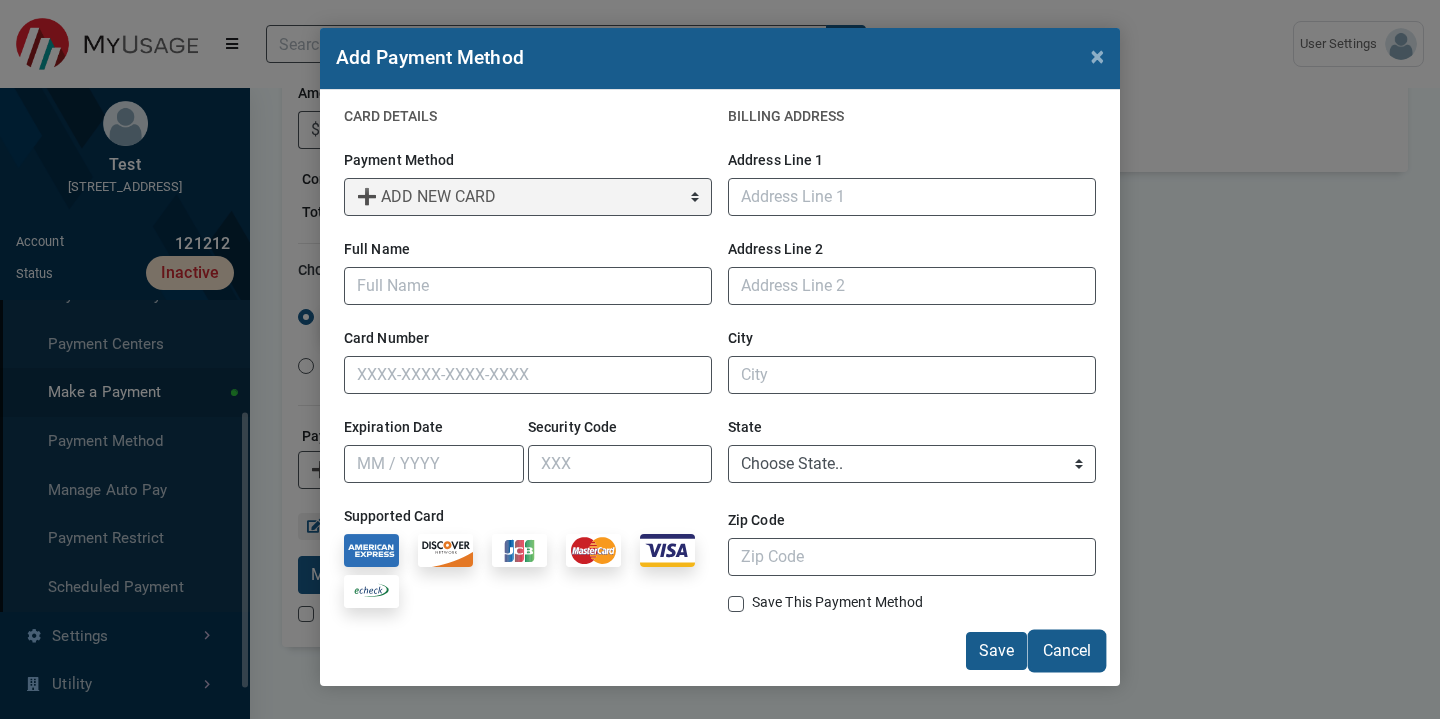 click on "Cancel" at bounding box center (1067, 651) 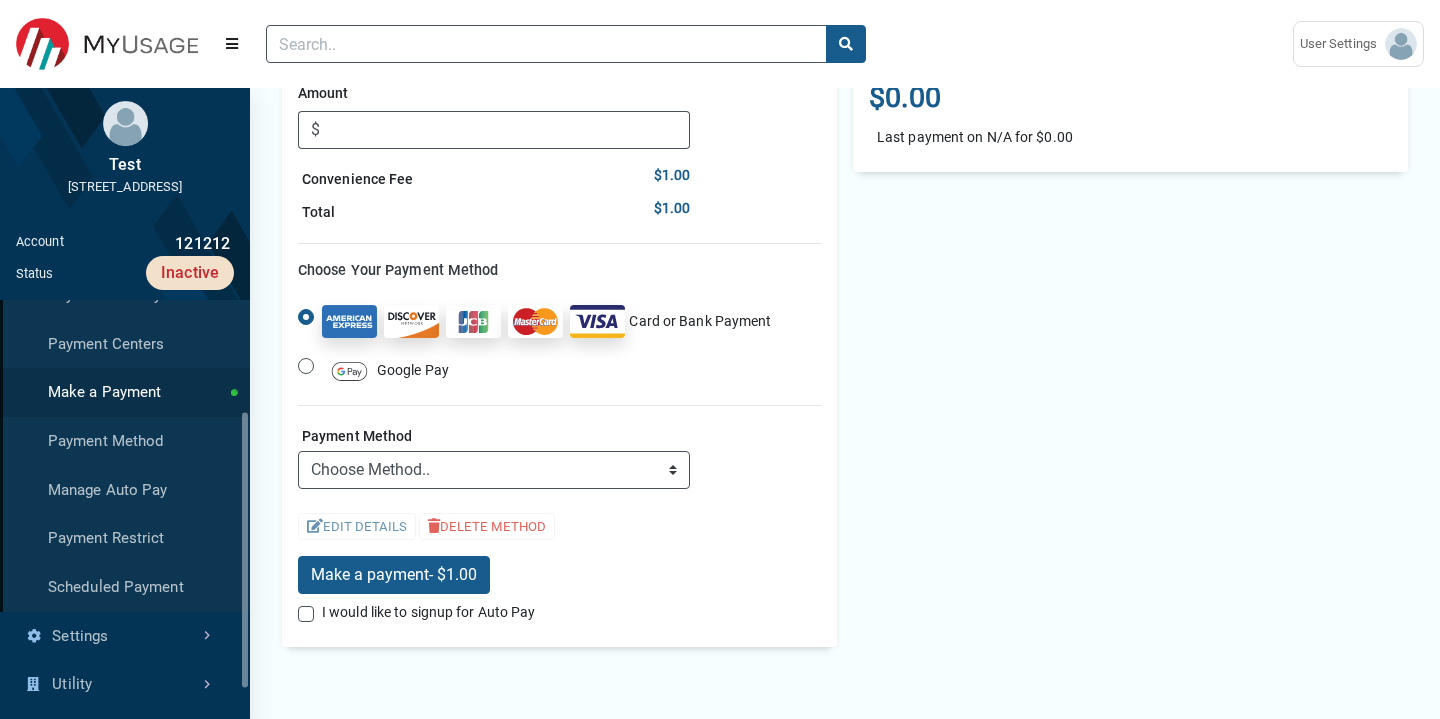 click on "Payment Method
Choose Method..
➕  ADD NEW CARD
➕  ADD NEW SAVINGS ACCOUNT
➕  ADD NEW CHECKING ACCOUNT
➕  ADD NEW COMMERCIAL CHECKING ACCOUNT" at bounding box center [494, 455] 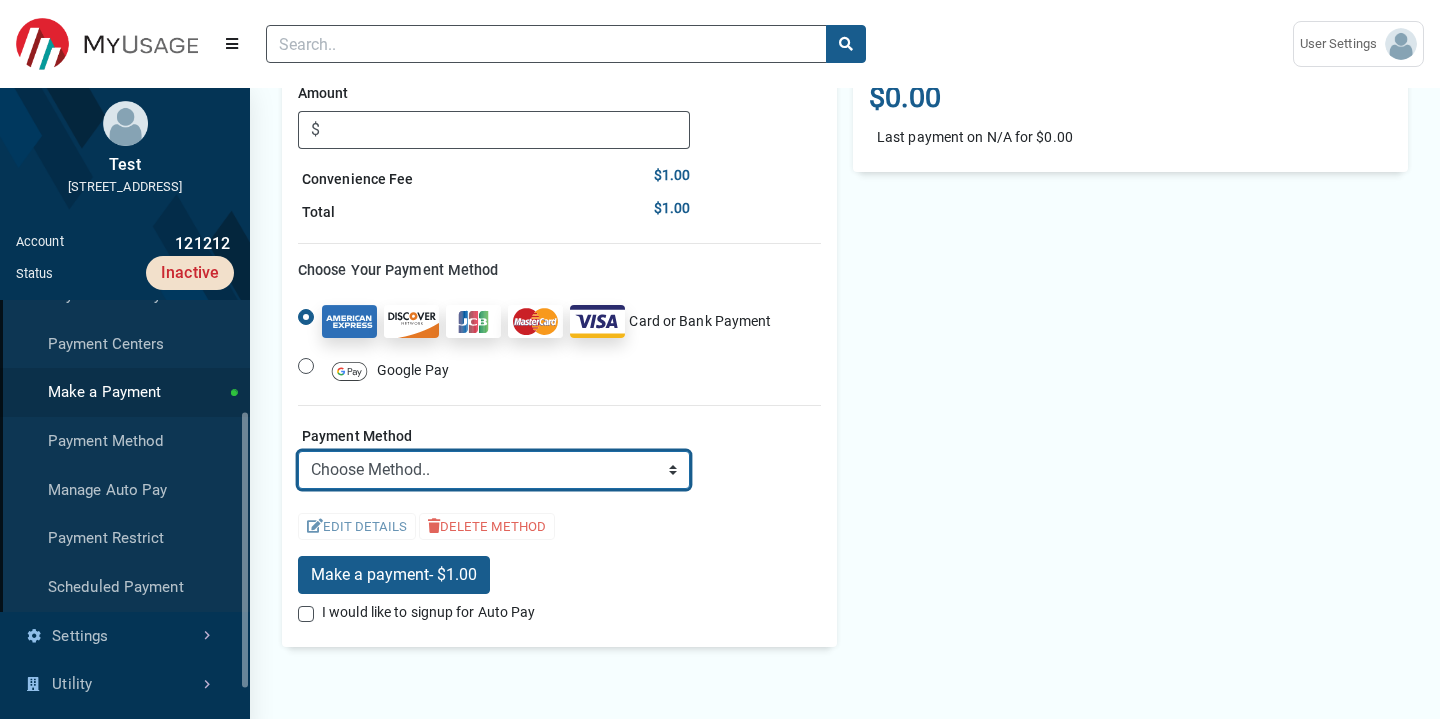 select on "savings" 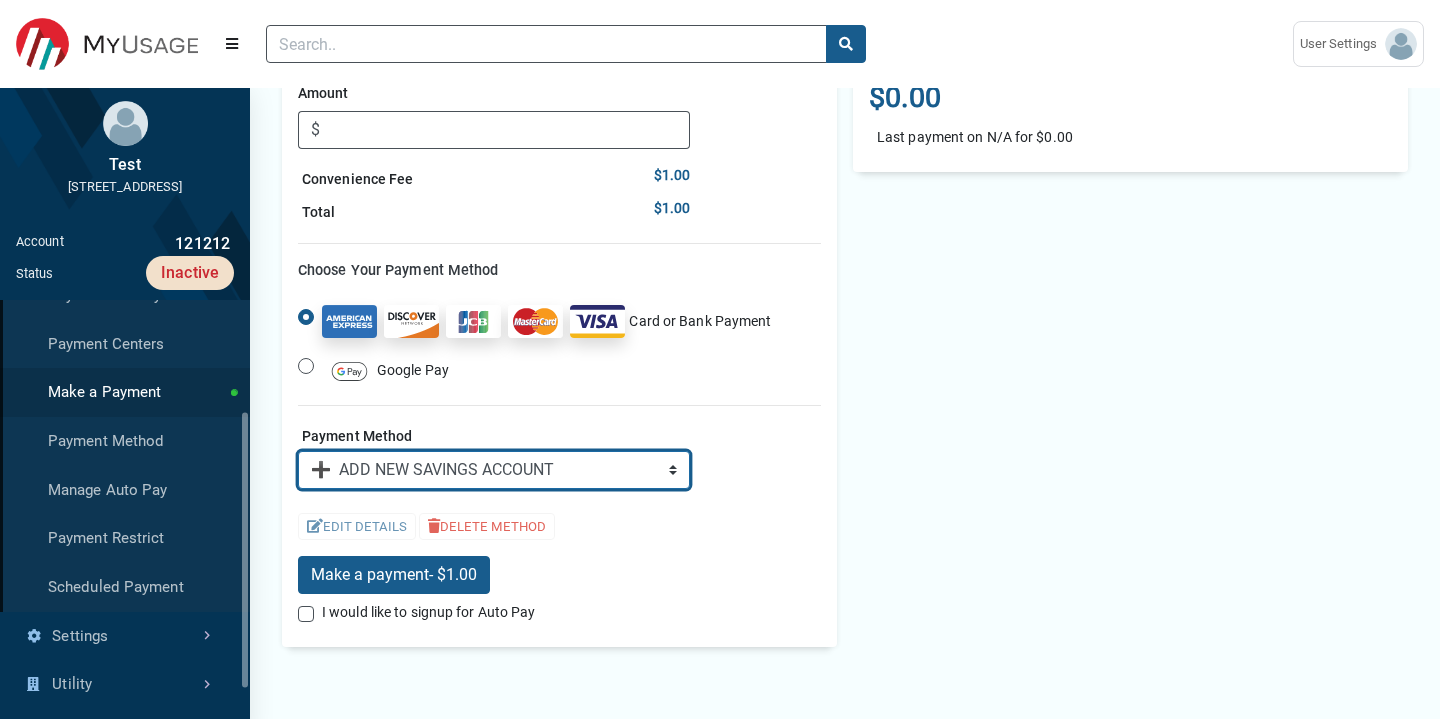 click on "➕  ADD NEW SAVINGS ACCOUNT" at bounding box center (0, 0) 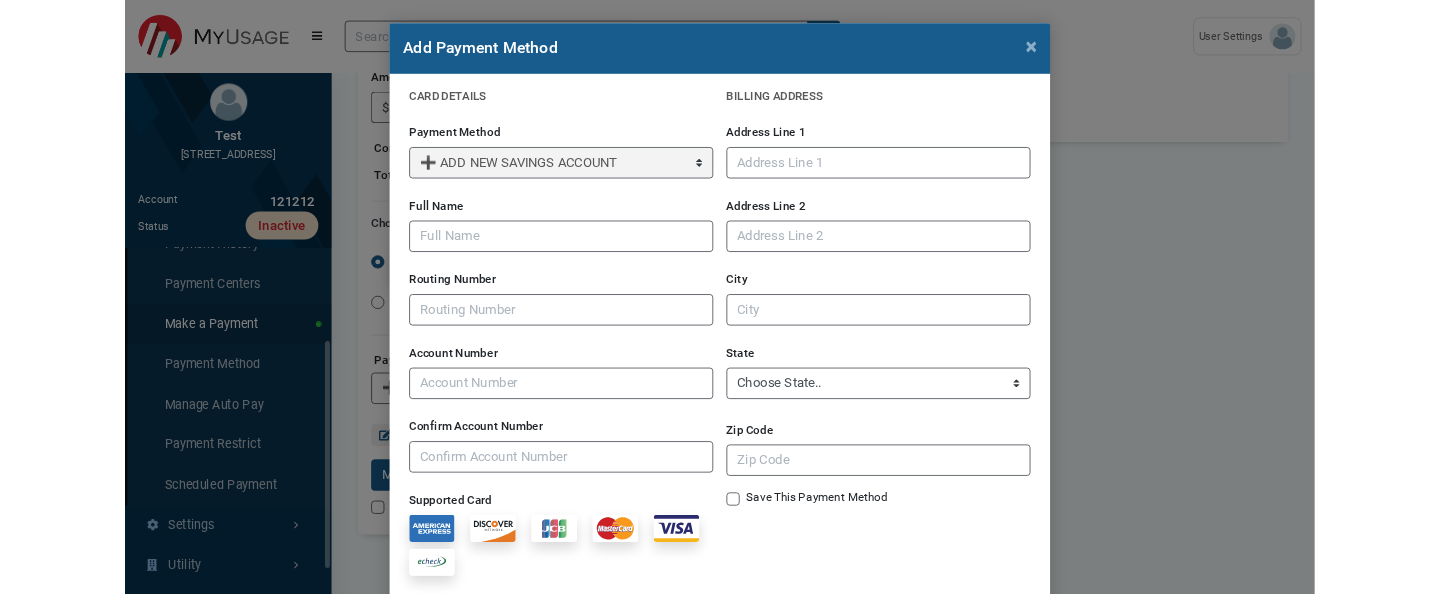 scroll, scrollTop: 93, scrollLeft: 0, axis: vertical 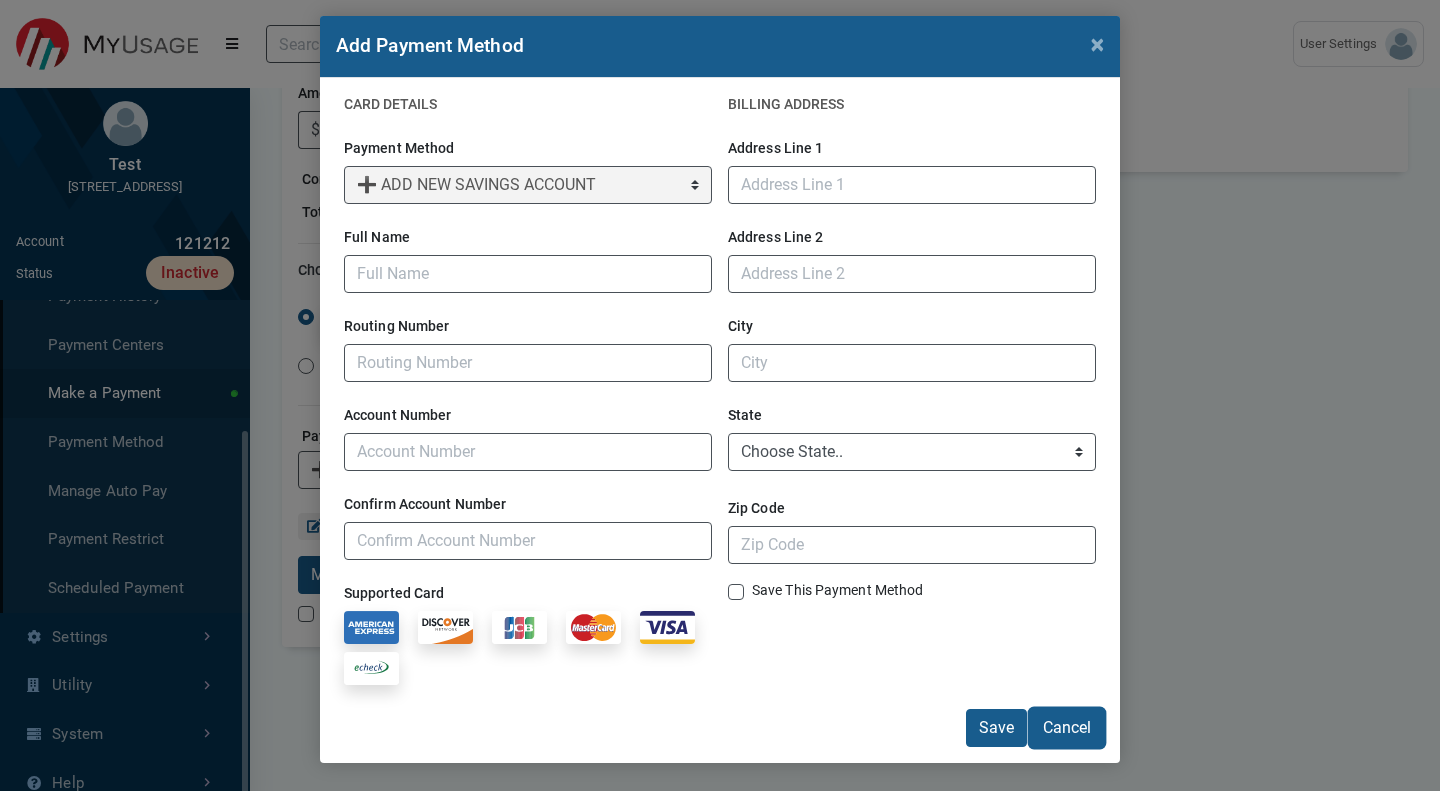click on "Cancel" at bounding box center (1067, 728) 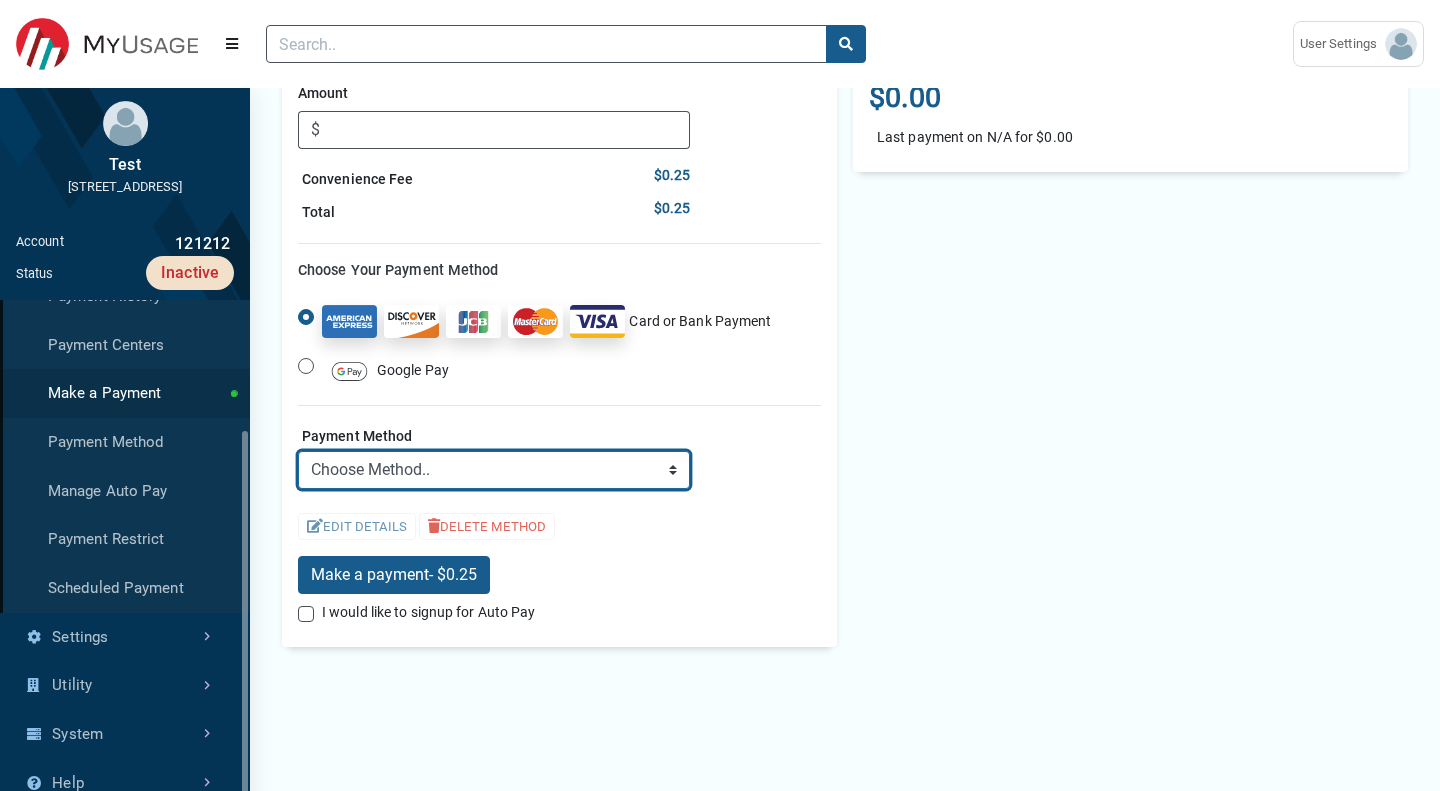 select on "credit" 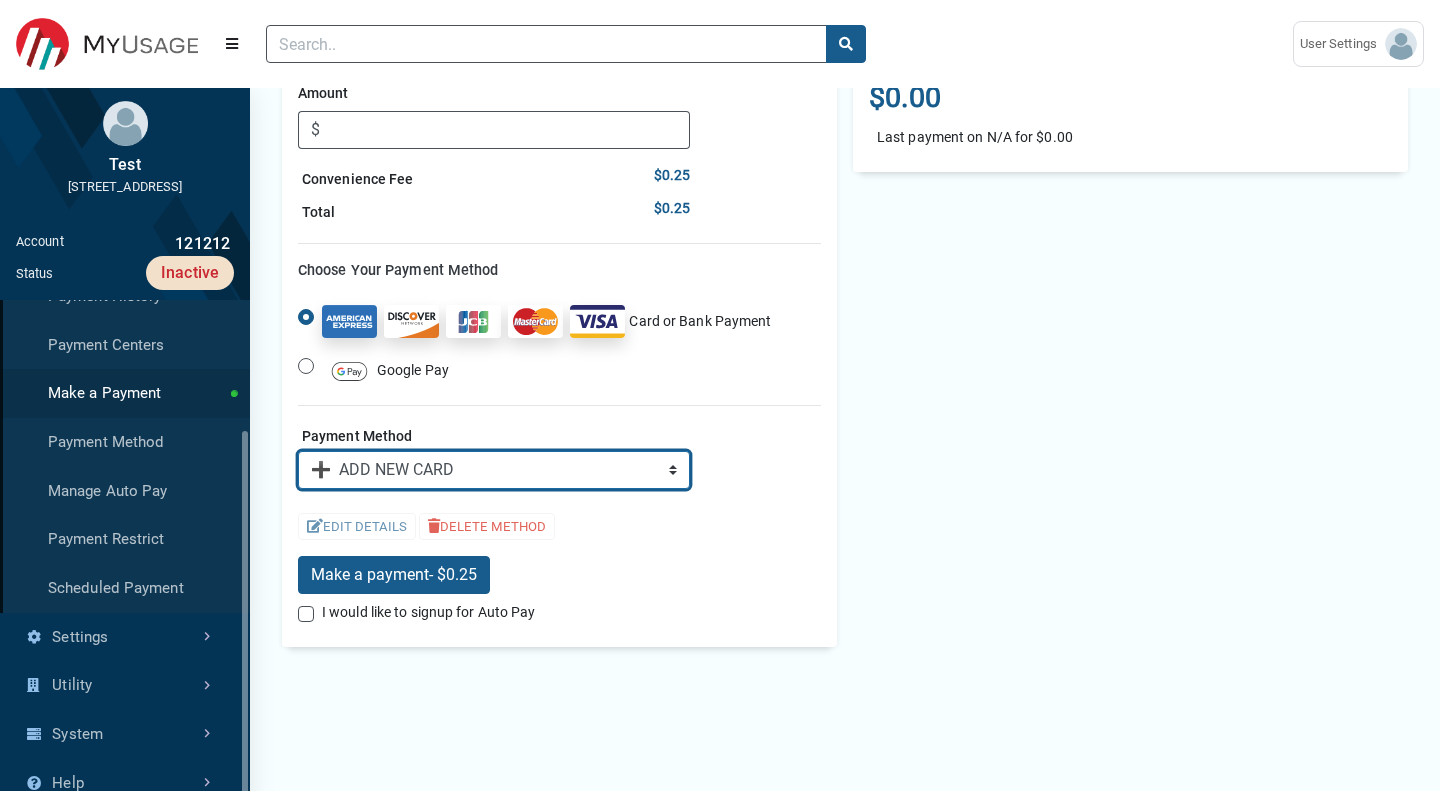 click on "➕  ADD NEW CARD" at bounding box center (0, 0) 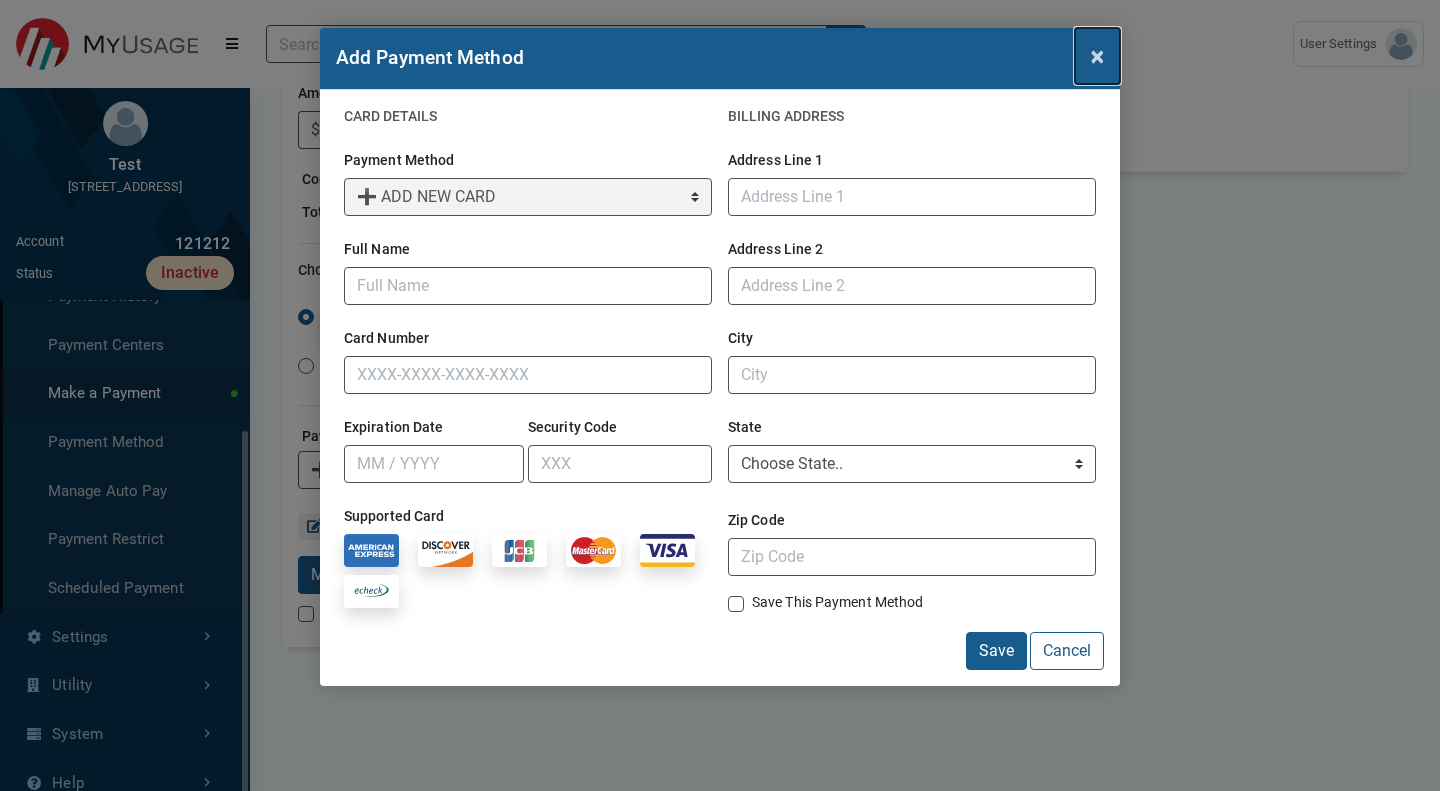 click on "×" at bounding box center [1097, 56] 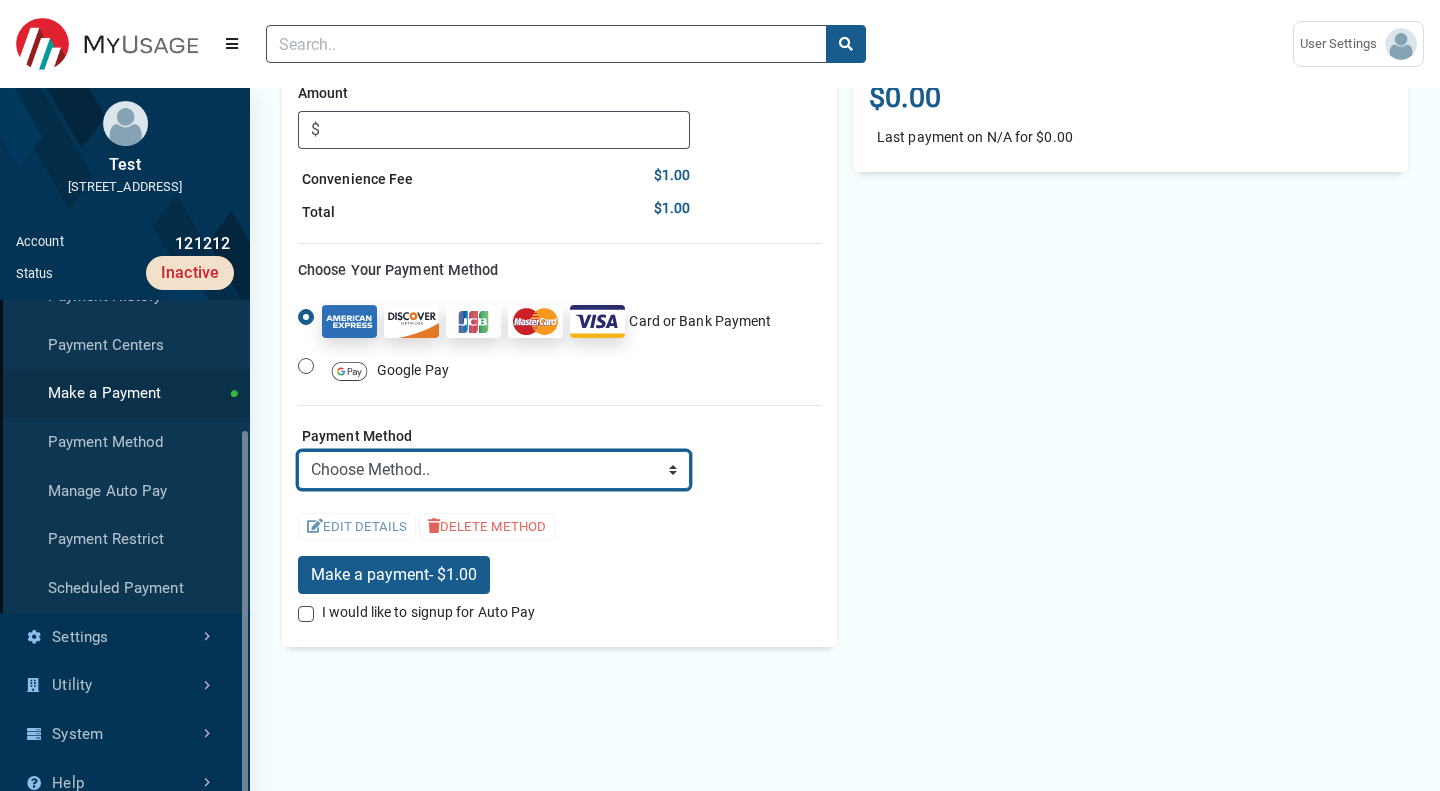select on "savings" 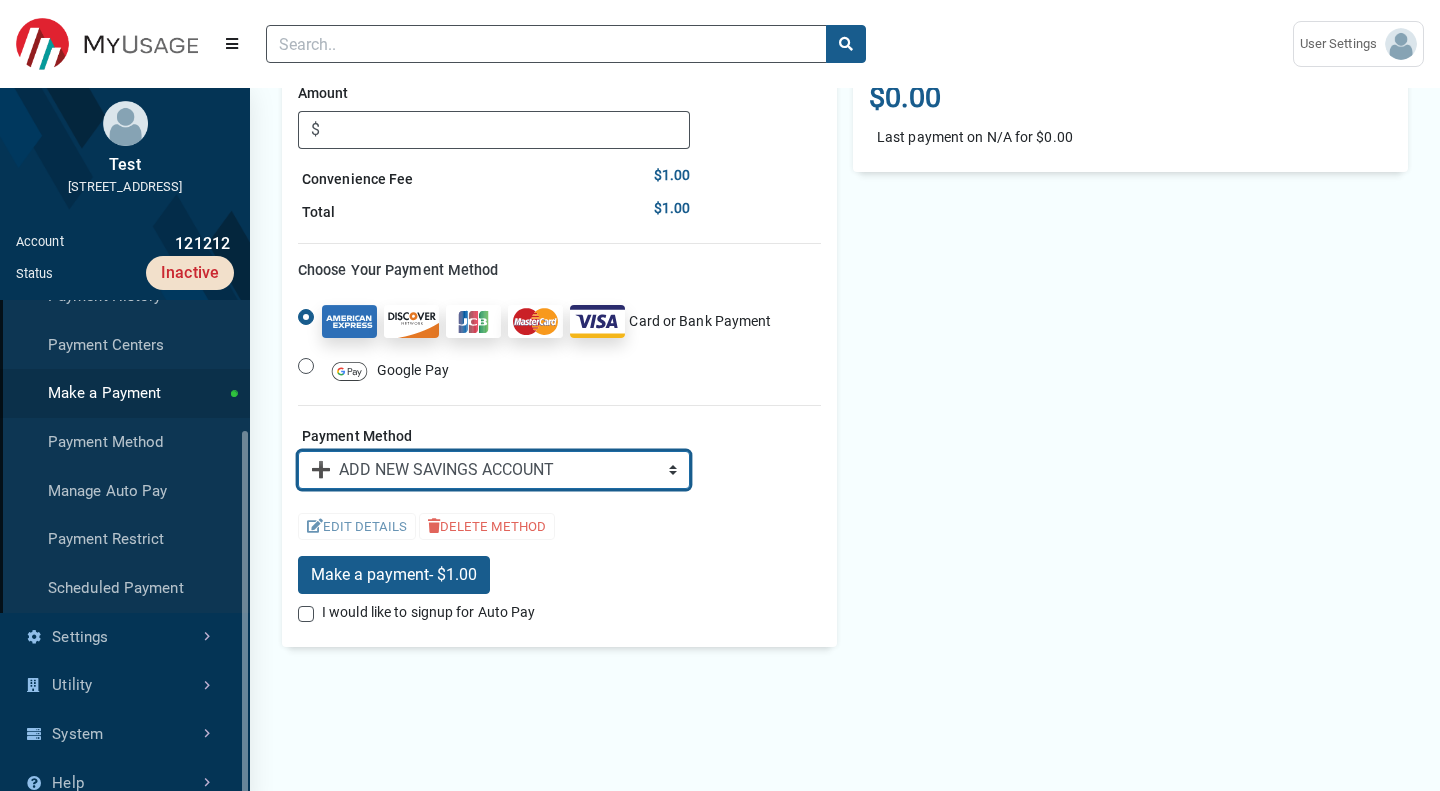 click on "➕  ADD NEW SAVINGS ACCOUNT" at bounding box center [0, 0] 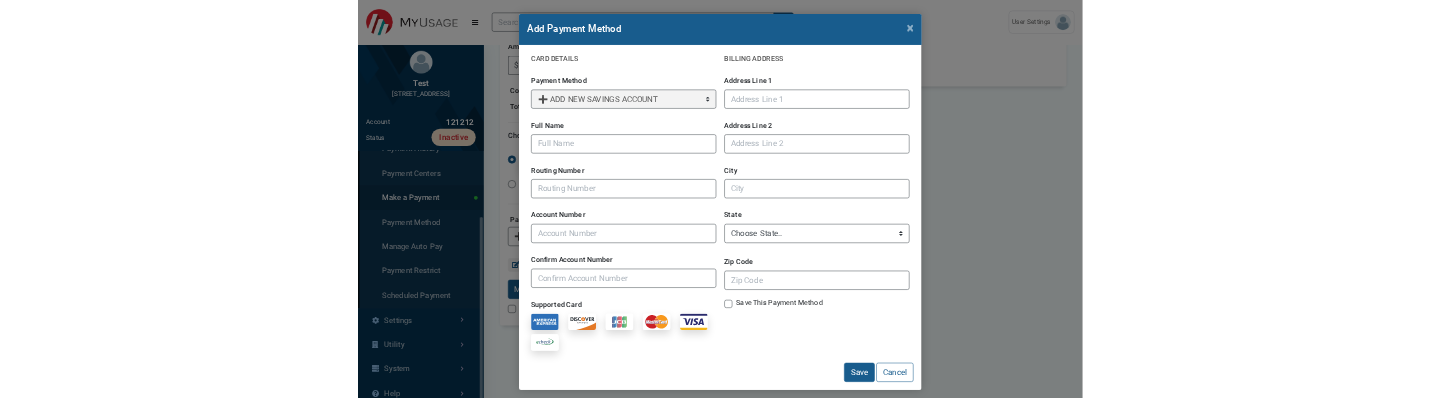 scroll, scrollTop: 21, scrollLeft: 0, axis: vertical 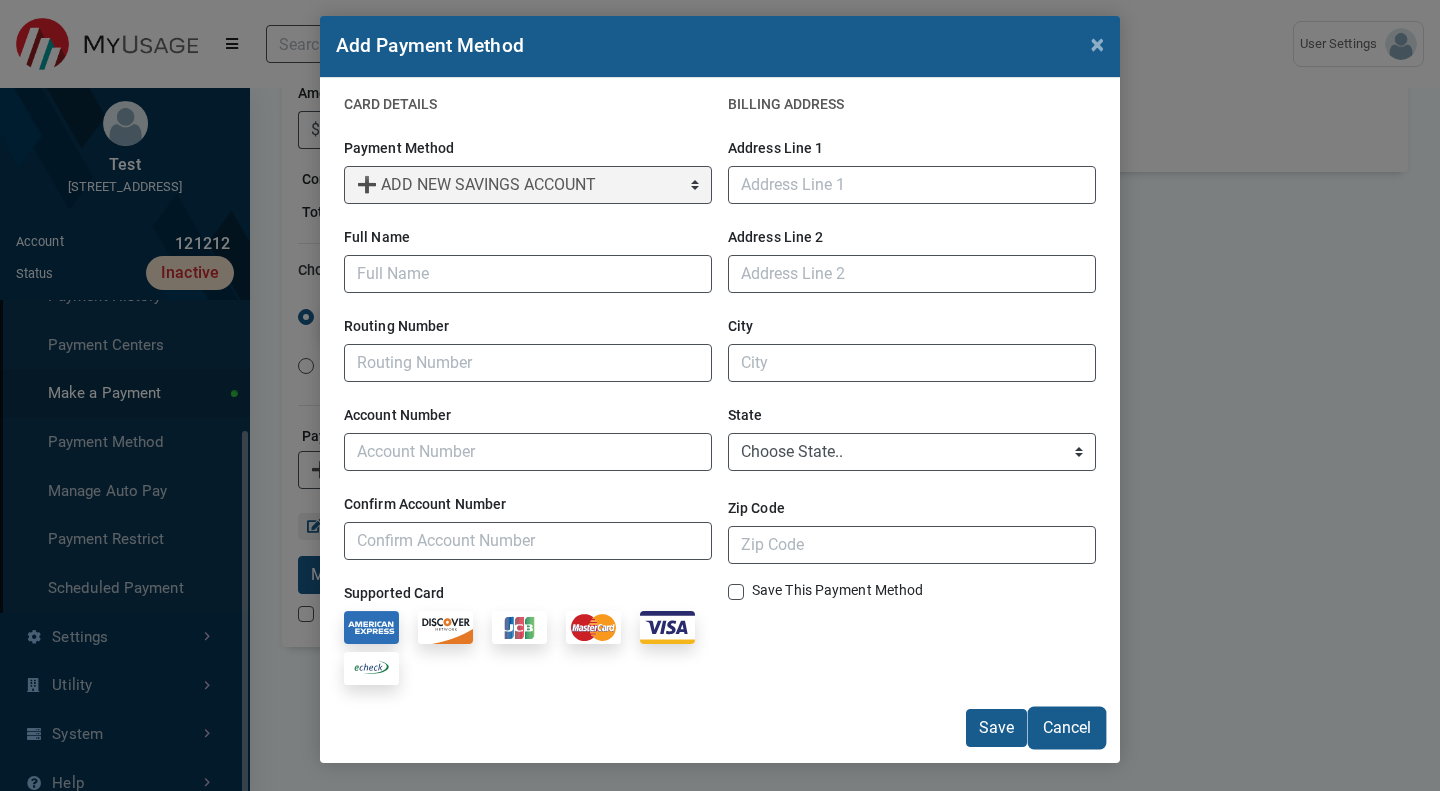 click on "Cancel" at bounding box center (1067, 728) 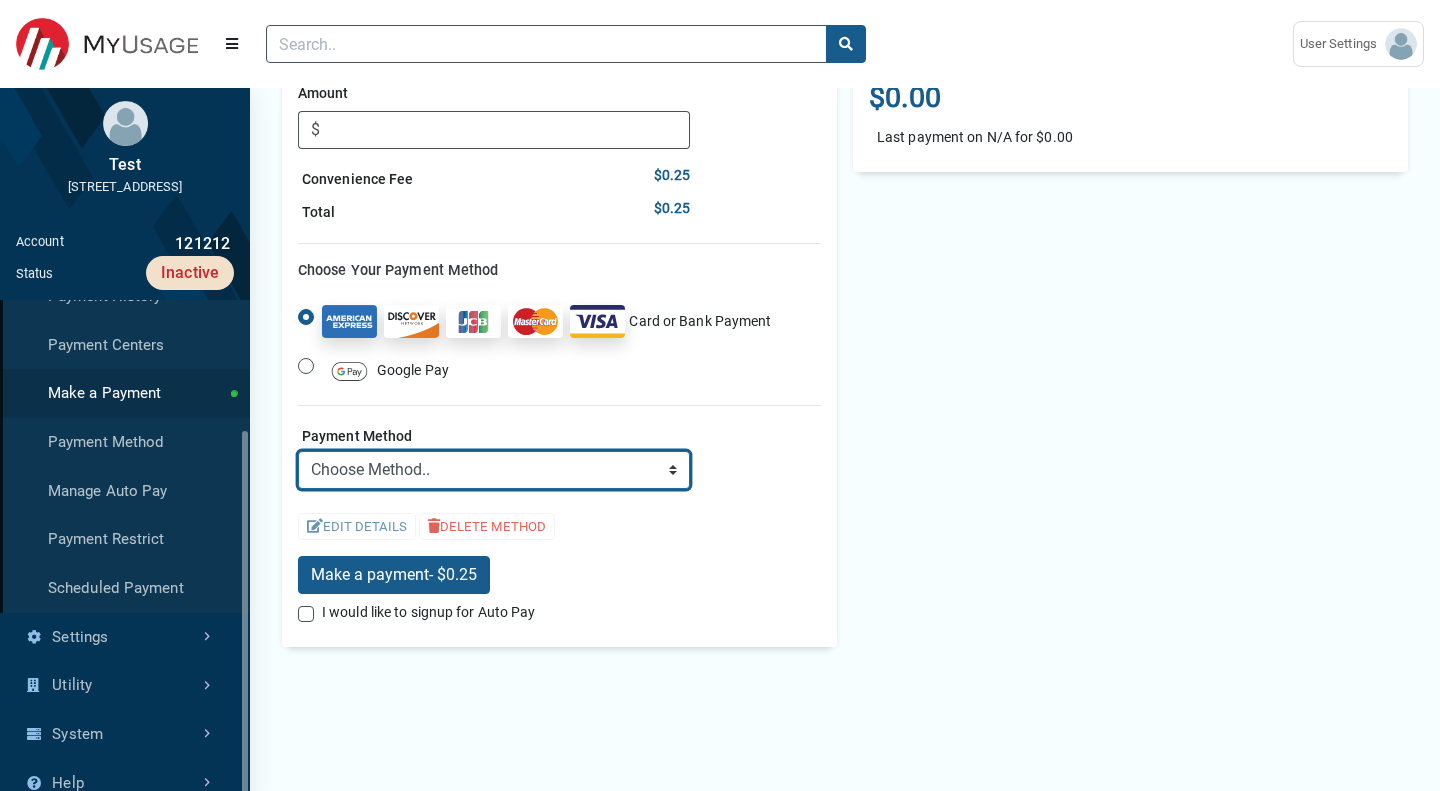 select on "credit" 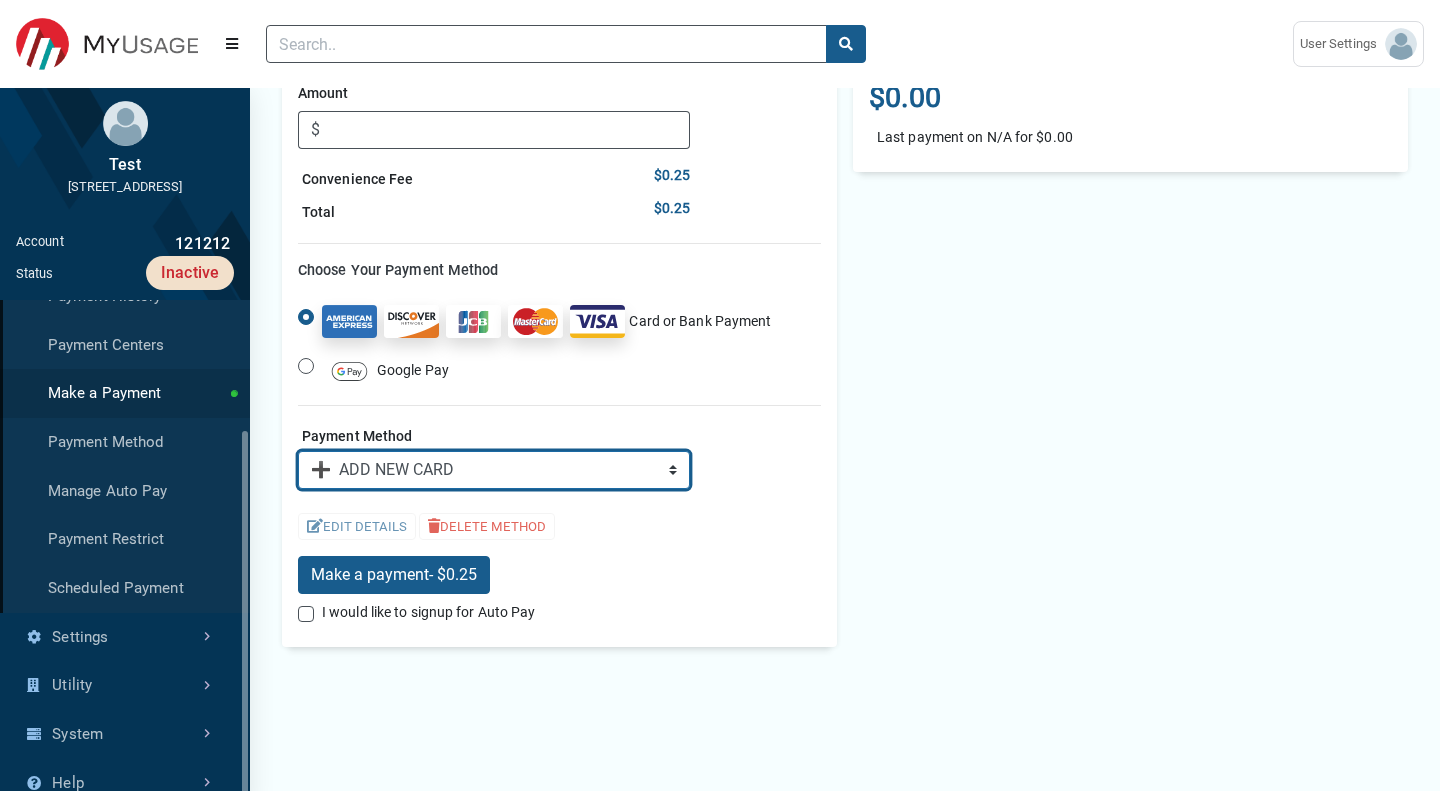 click on "➕  ADD NEW CARD" at bounding box center [0, 0] 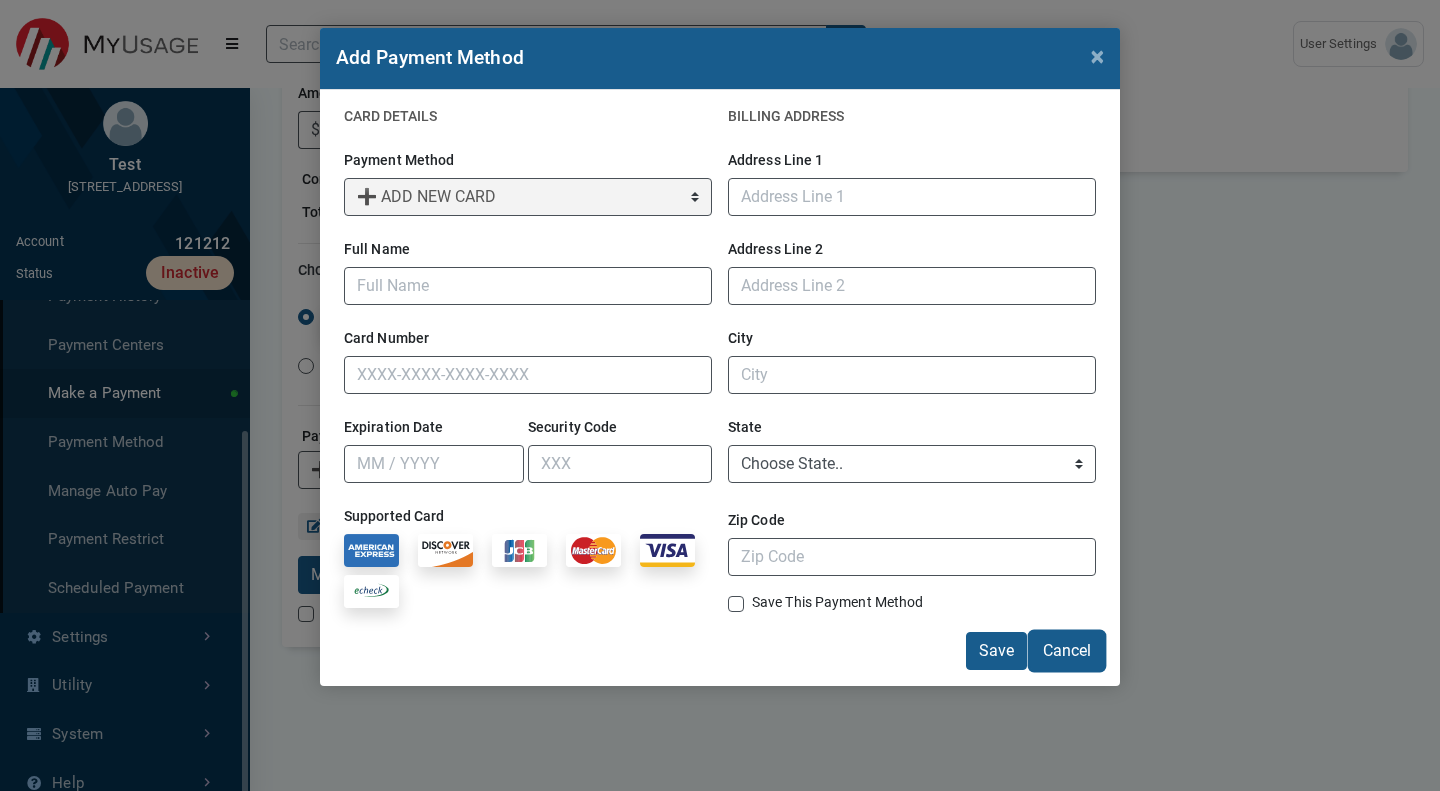 click on "Cancel" at bounding box center [1067, 651] 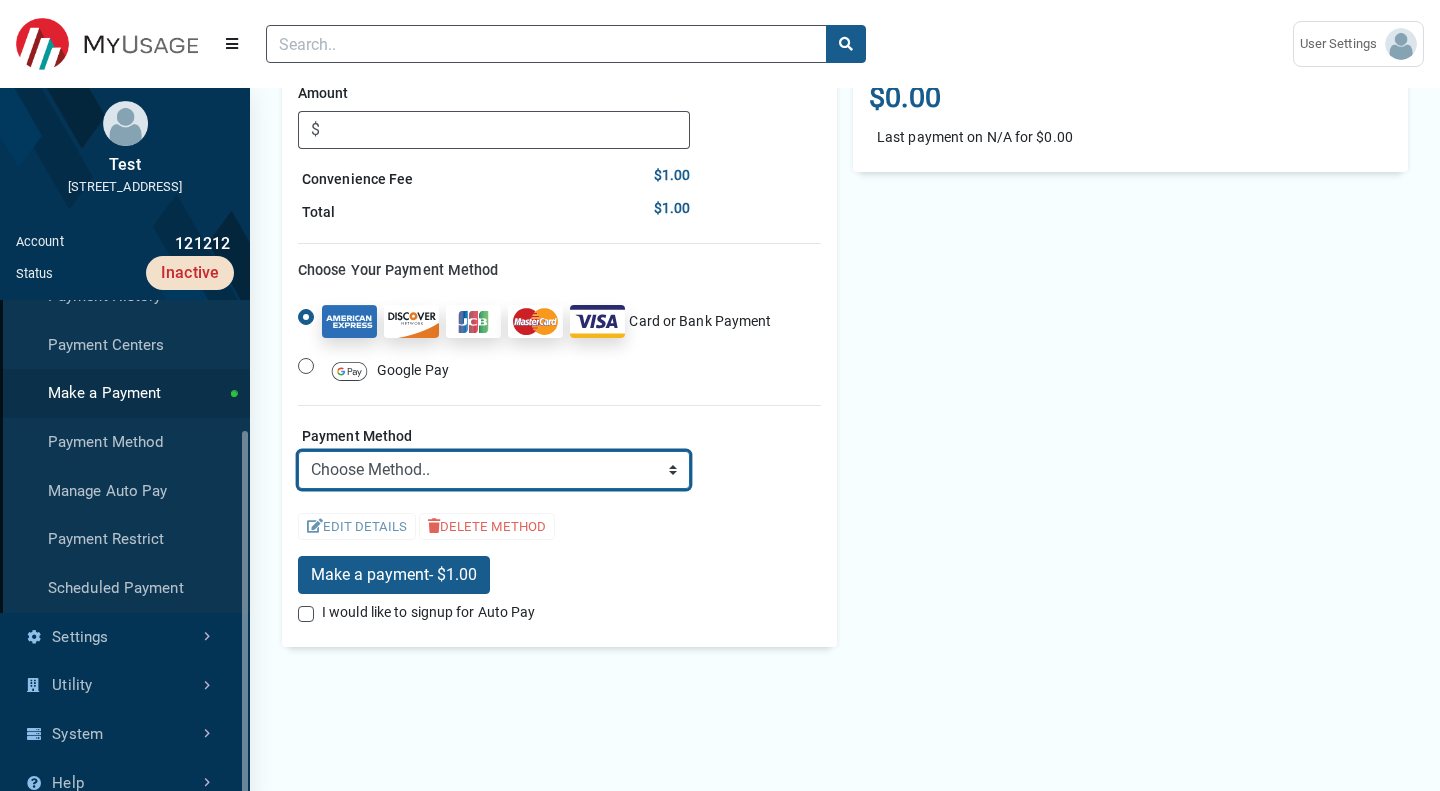 select on "credit" 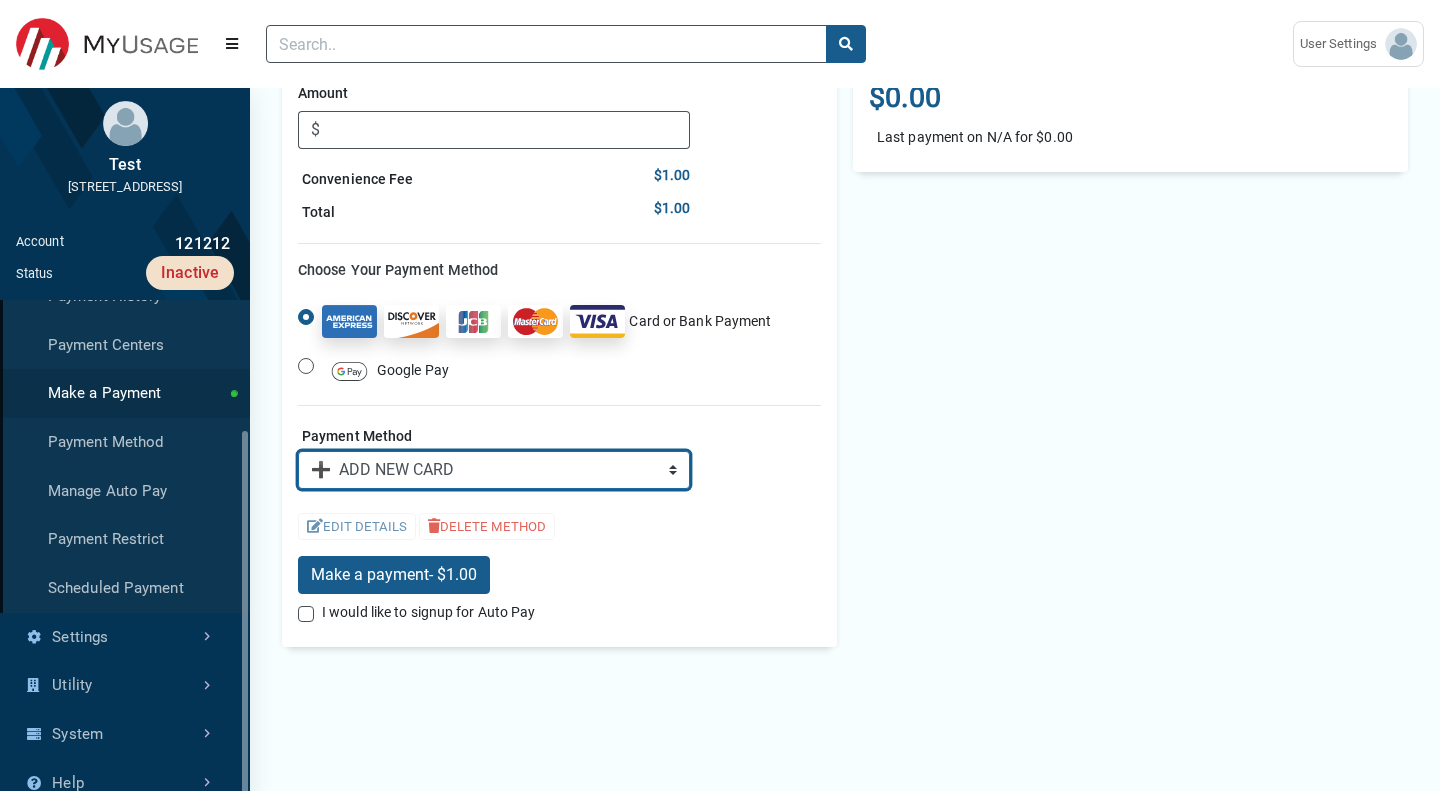 click on "➕  ADD NEW CARD" at bounding box center (0, 0) 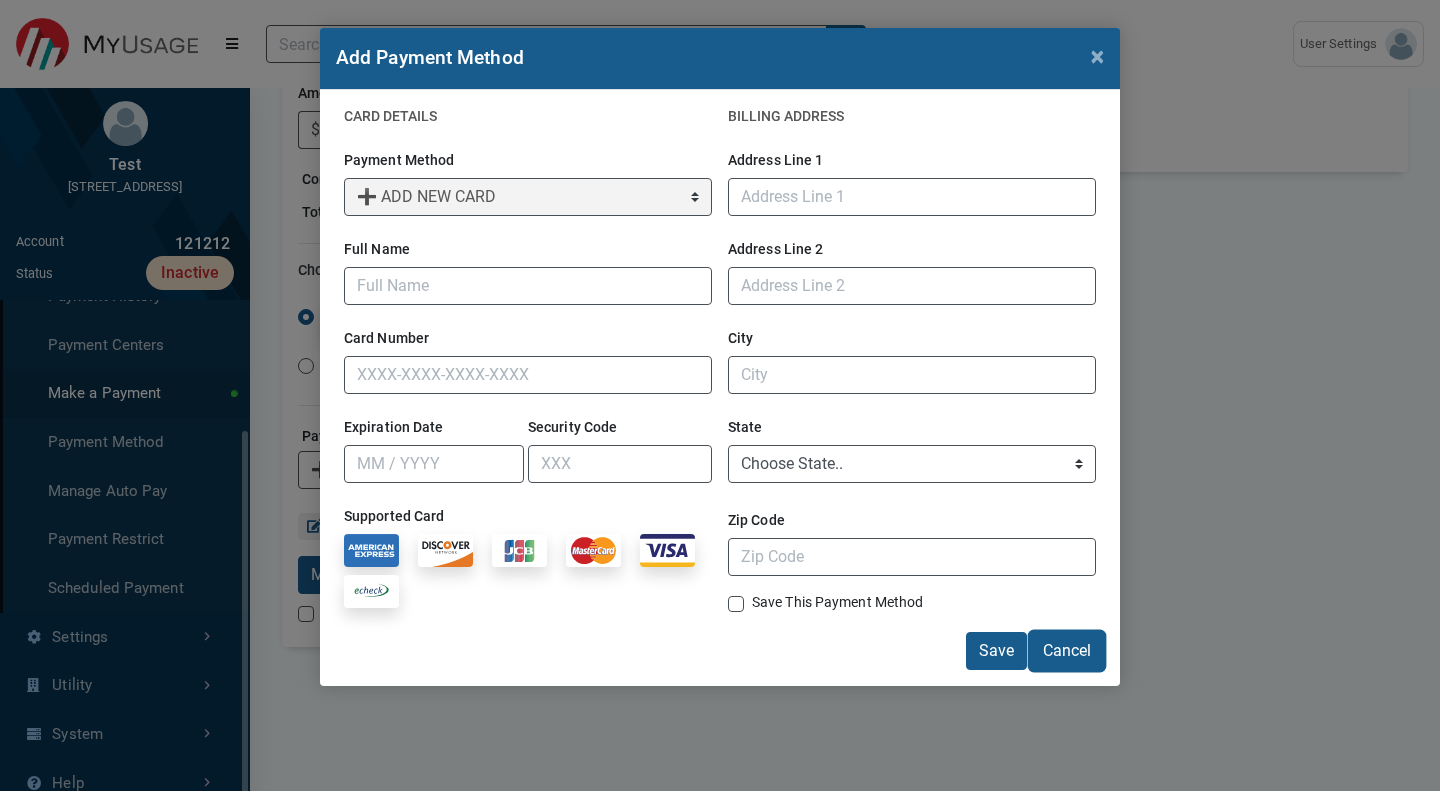 click on "Cancel" at bounding box center (1067, 651) 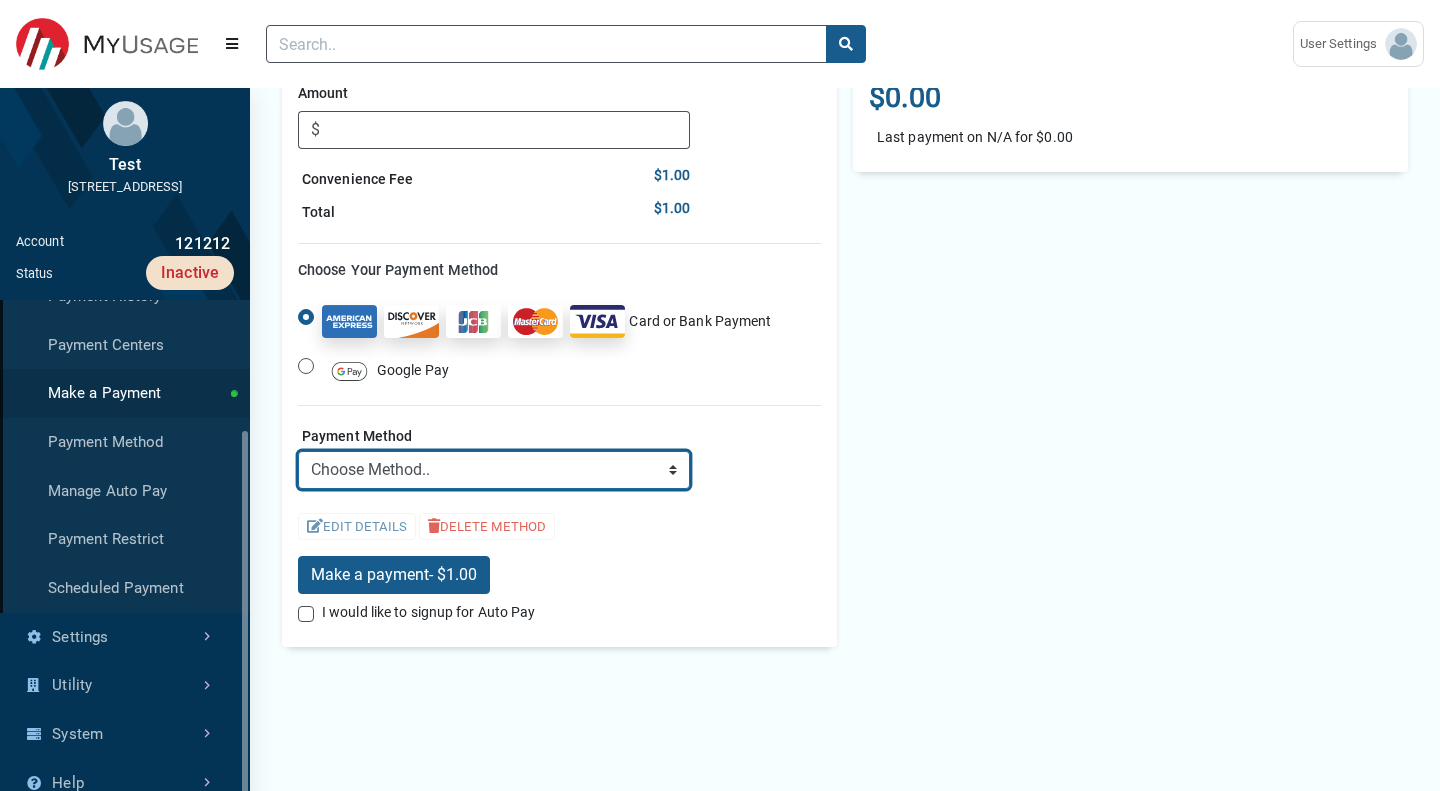 select on "credit" 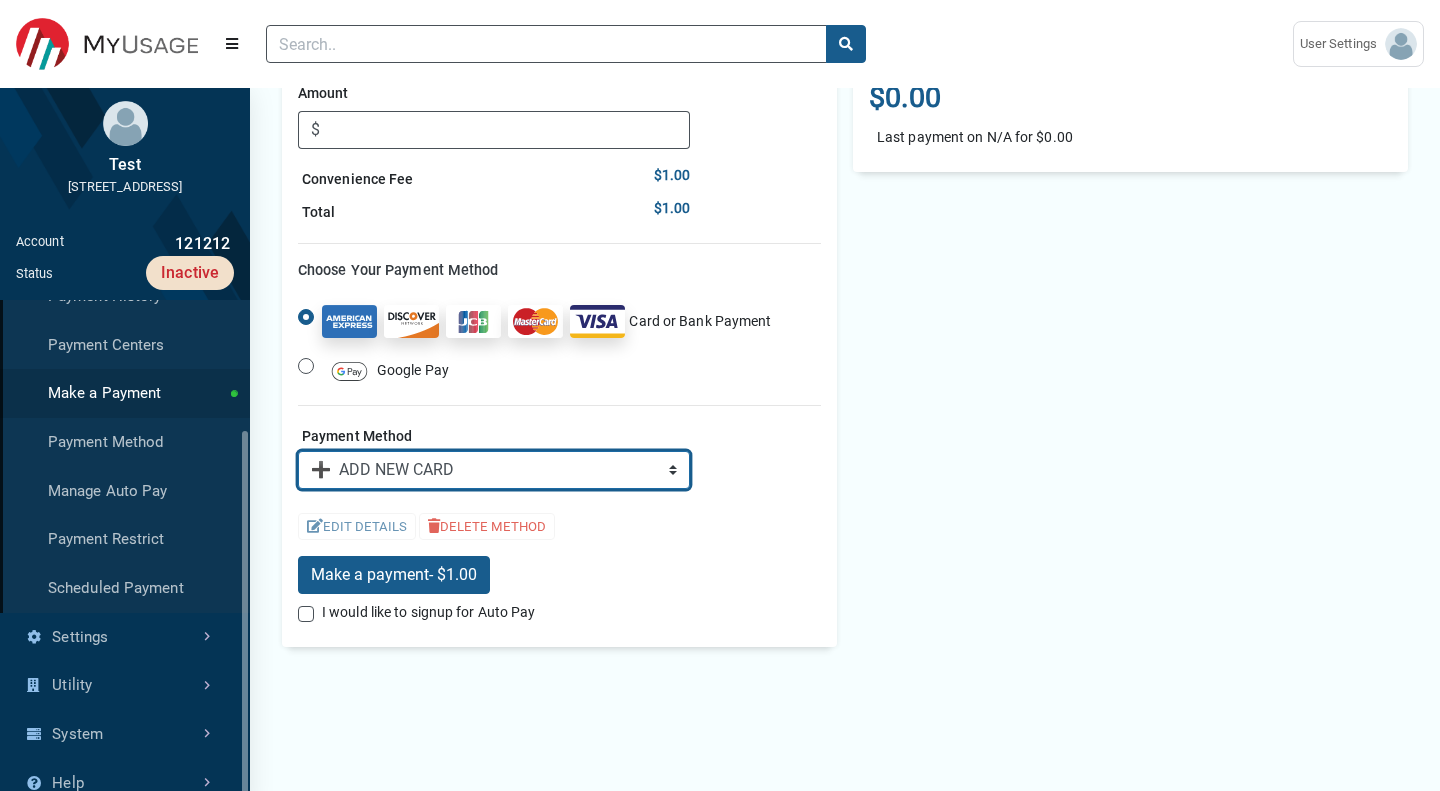 click on "➕  ADD NEW CARD" at bounding box center (0, 0) 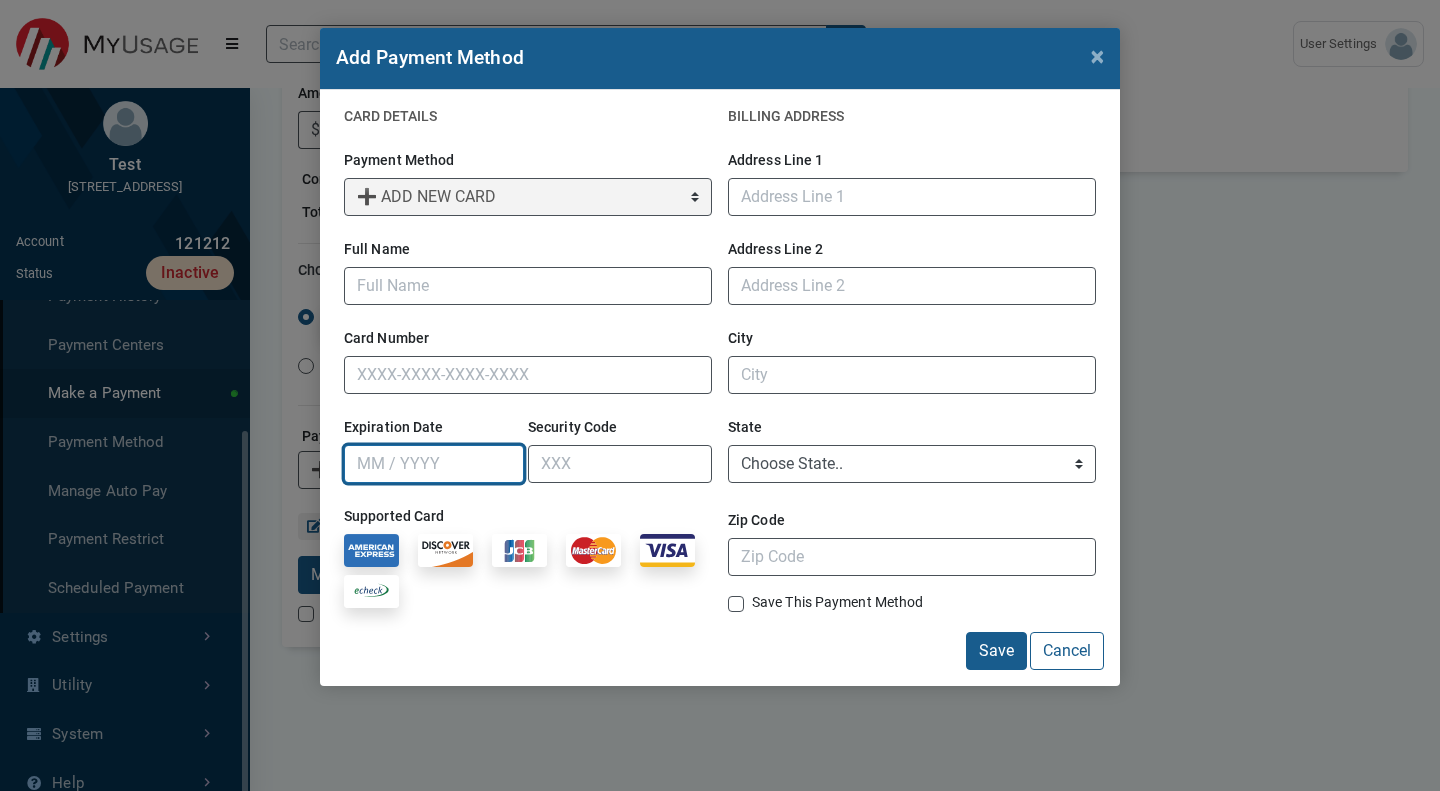 click on "Expiration Date" at bounding box center [434, 464] 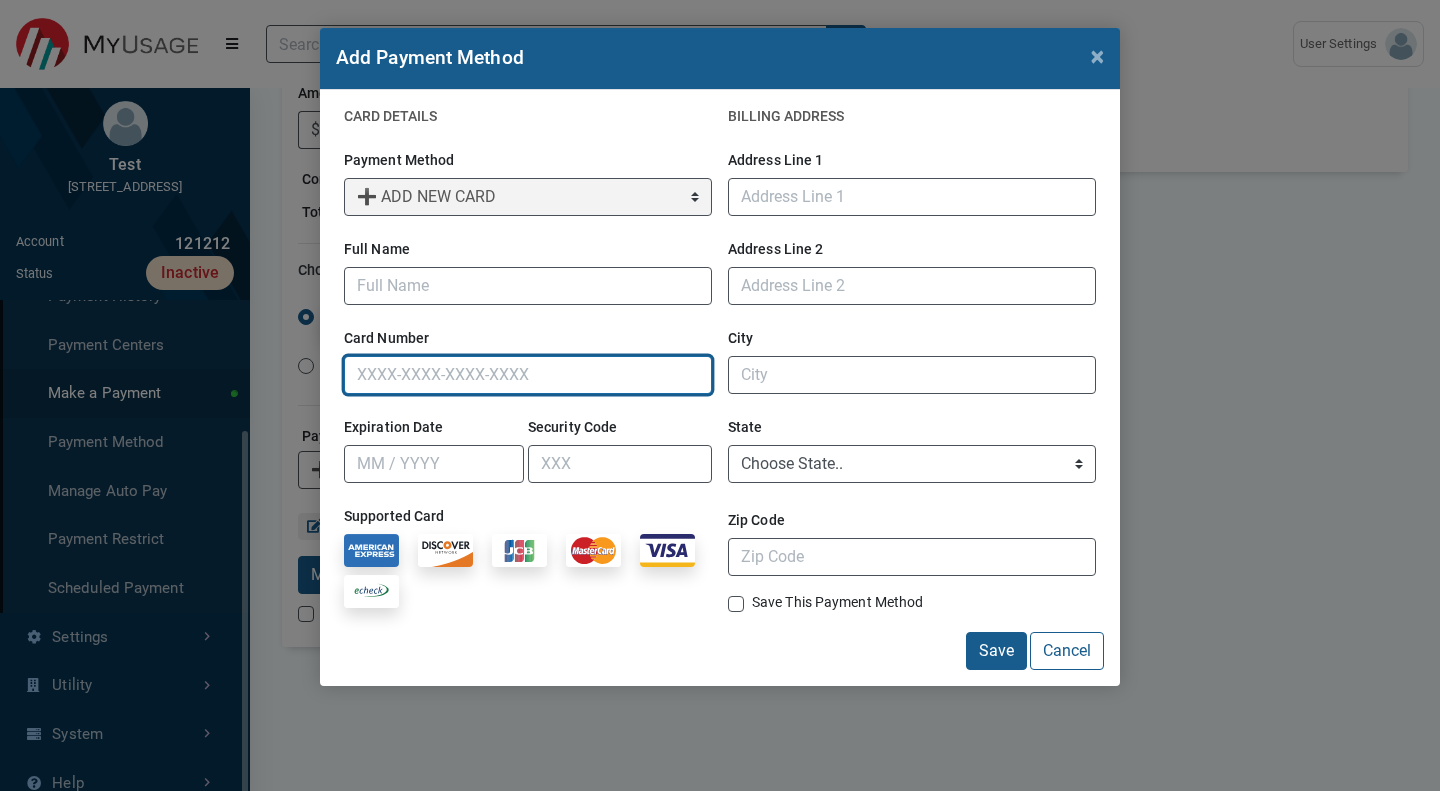 click on "Card Number" at bounding box center (528, 375) 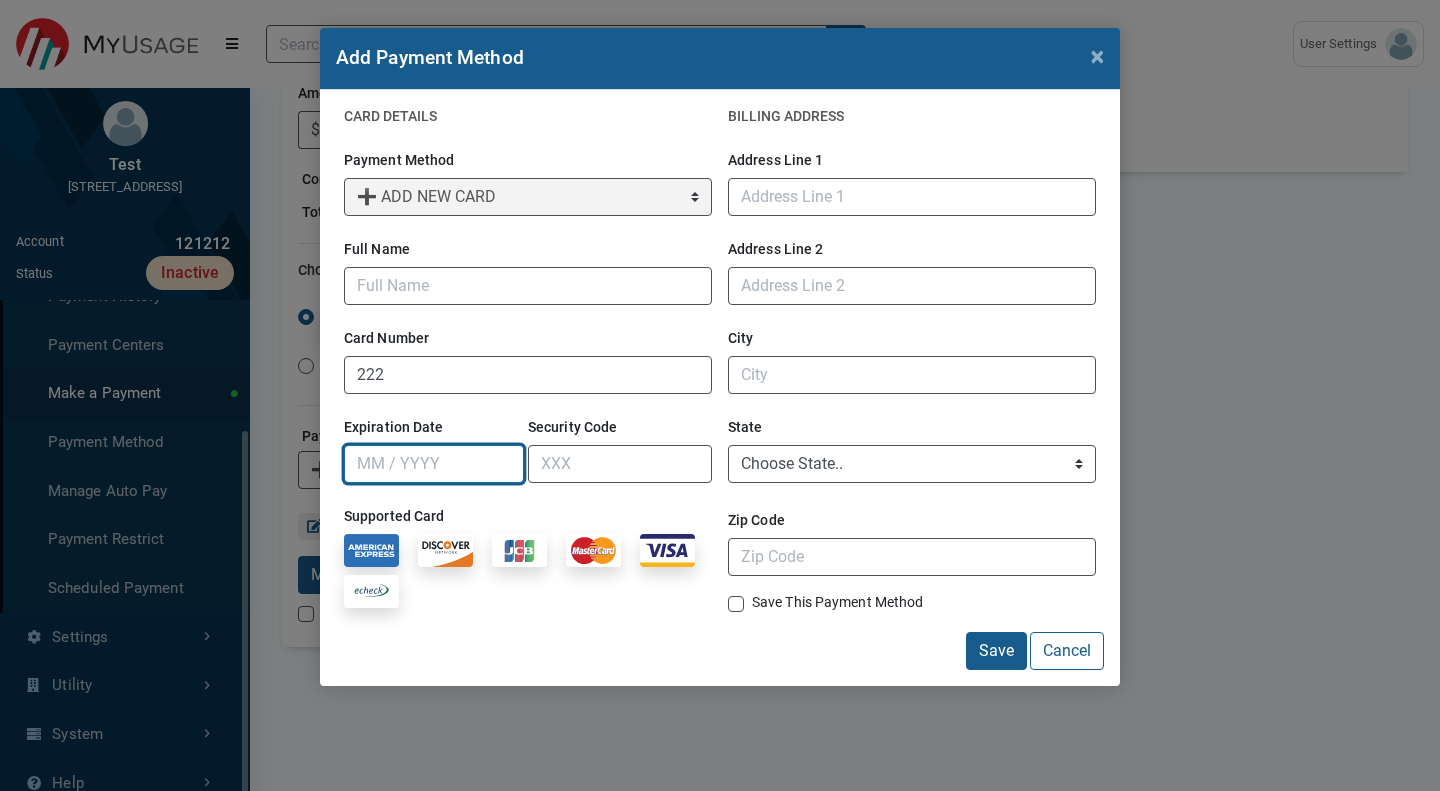 click on "Expiration Date" at bounding box center [434, 464] 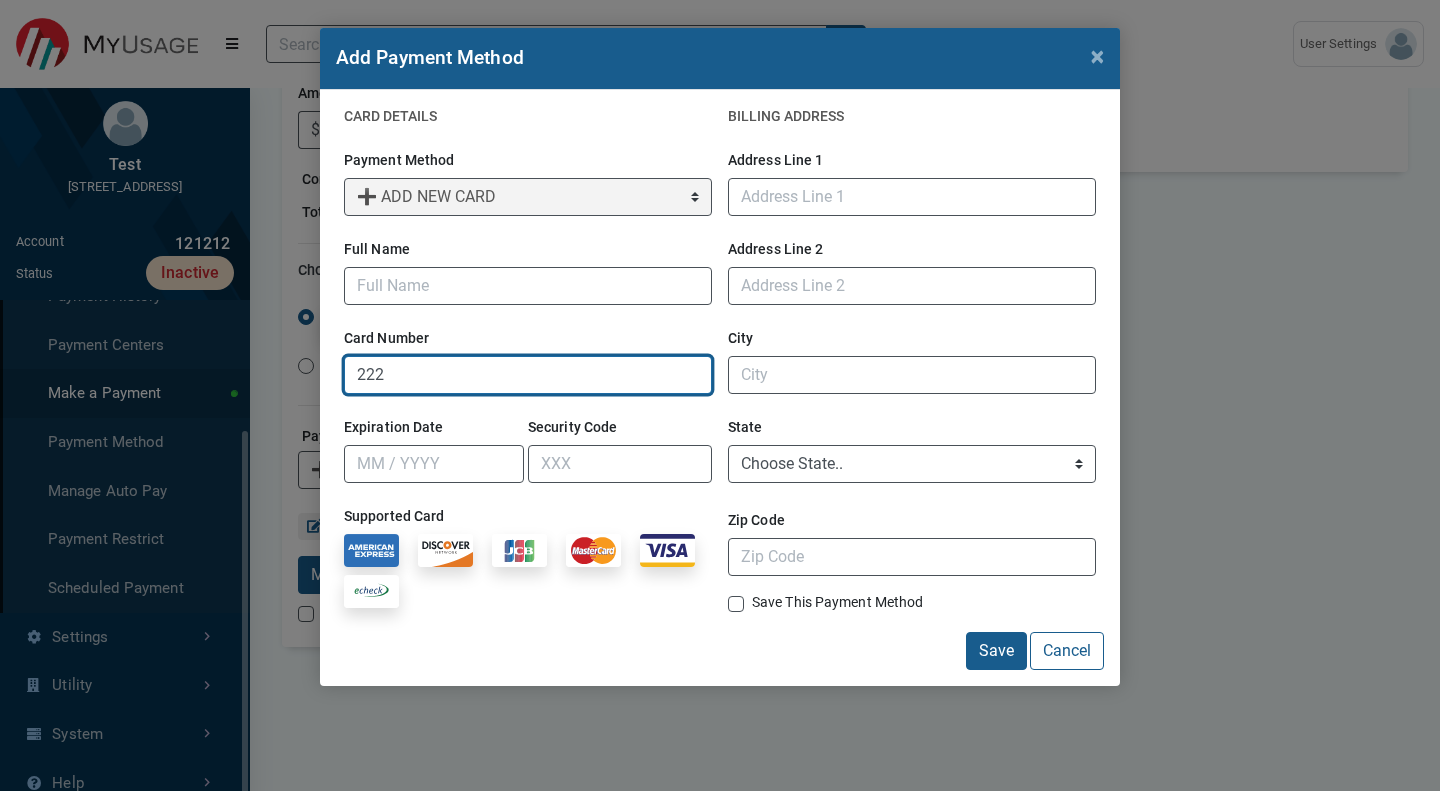 click on "222" at bounding box center (528, 375) 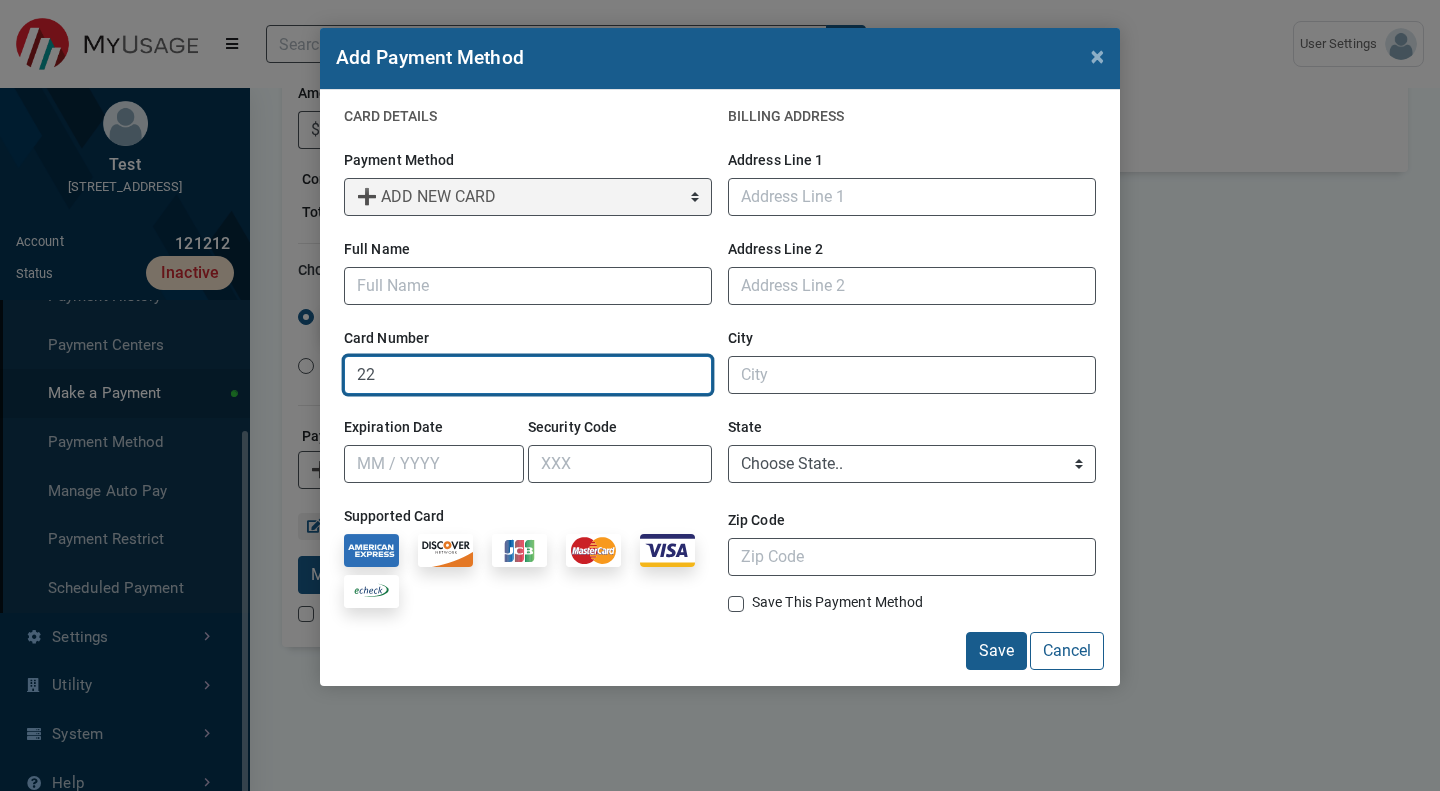 type on "2" 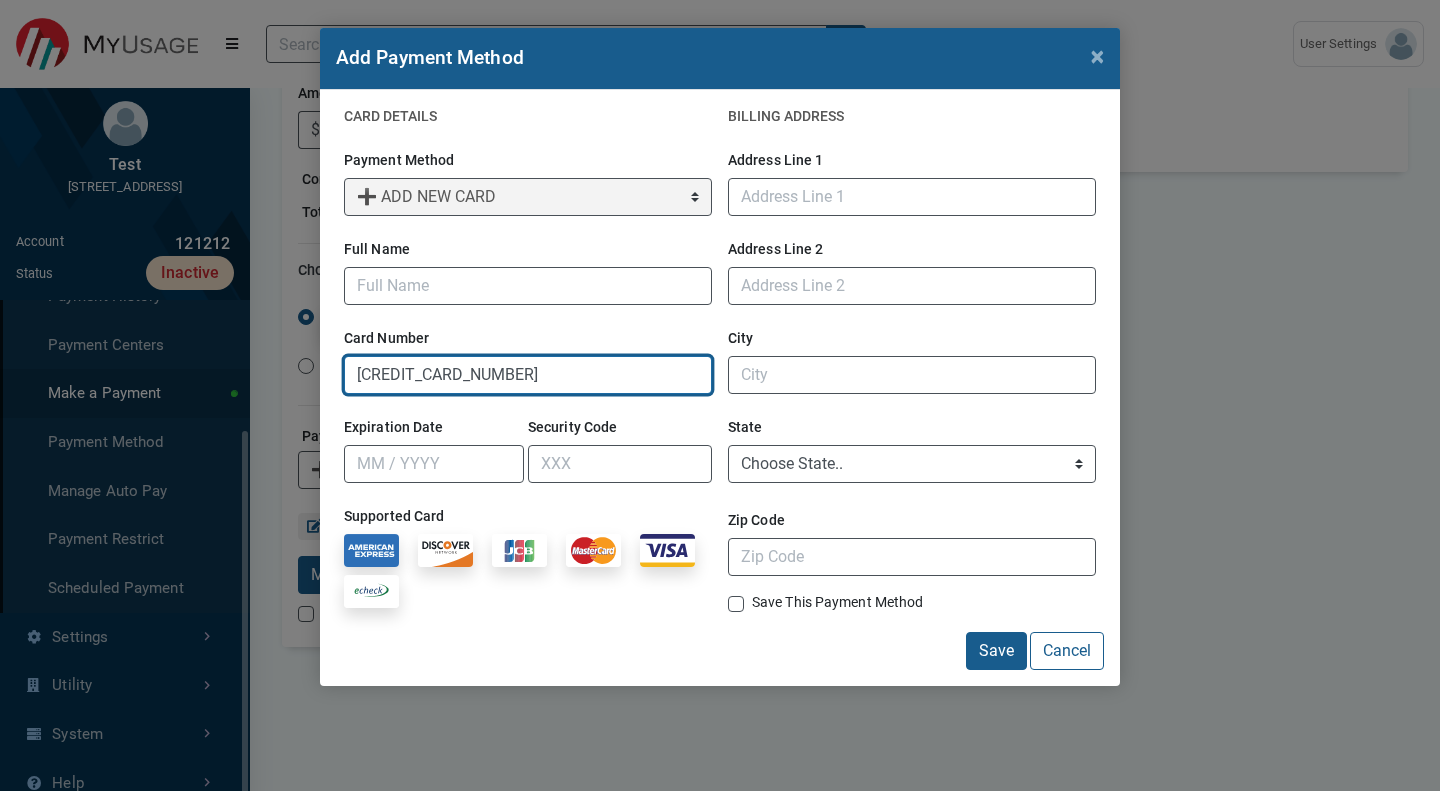 click on "[CREDIT_CARD_NUMBER]" at bounding box center (528, 375) 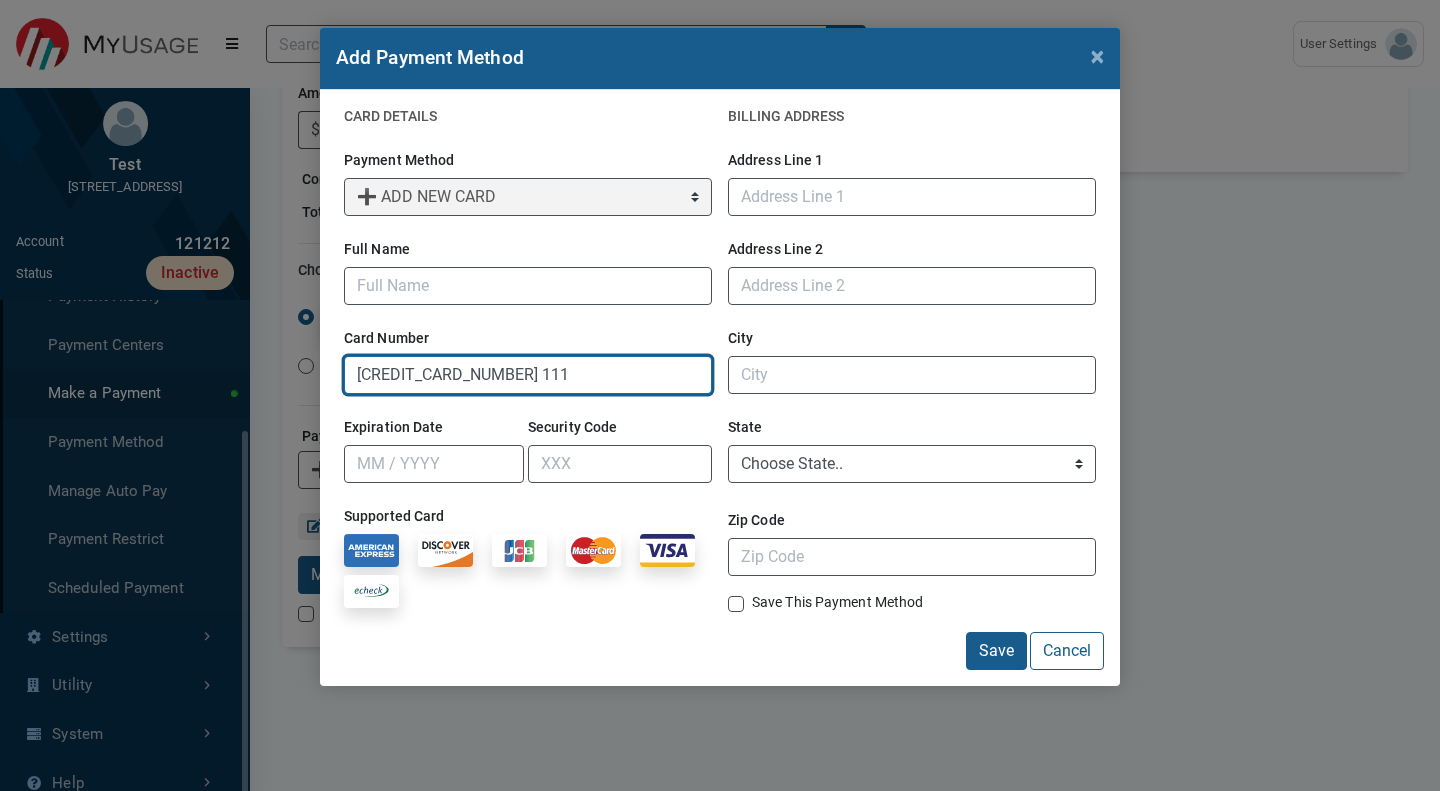 type on "[CREDIT_CARD_NUMBER] 111" 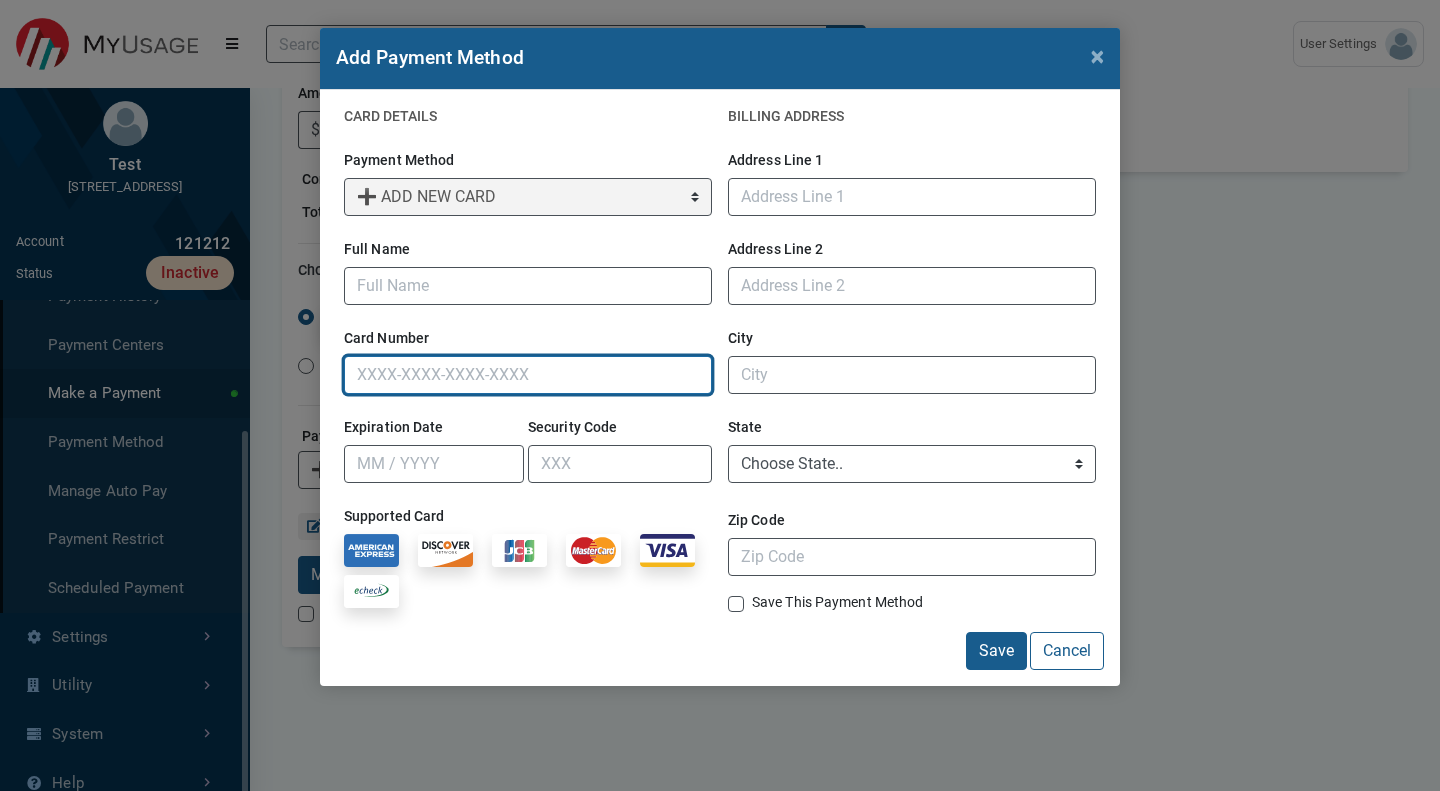 type 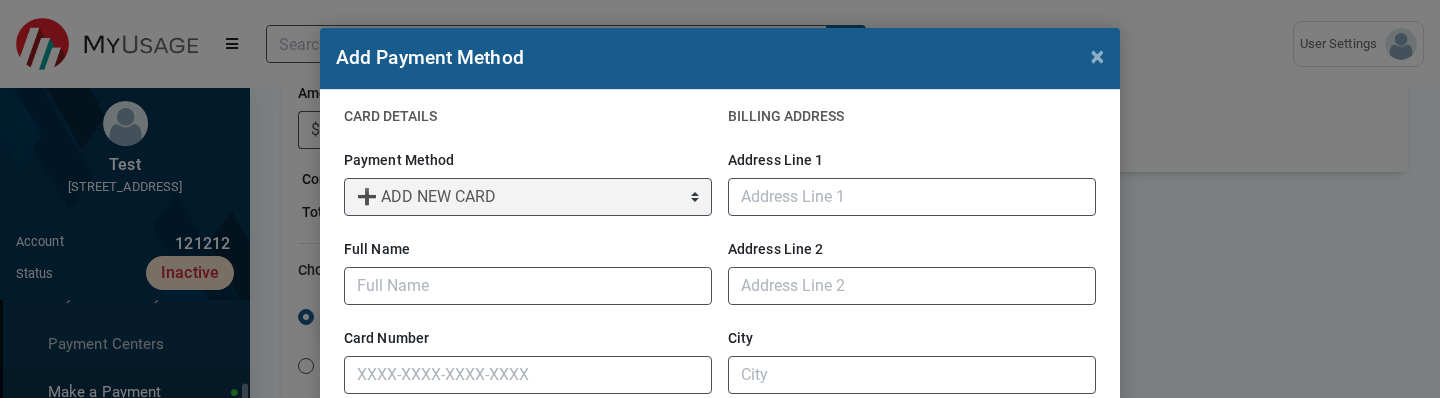 scroll, scrollTop: 114, scrollLeft: 250, axis: both 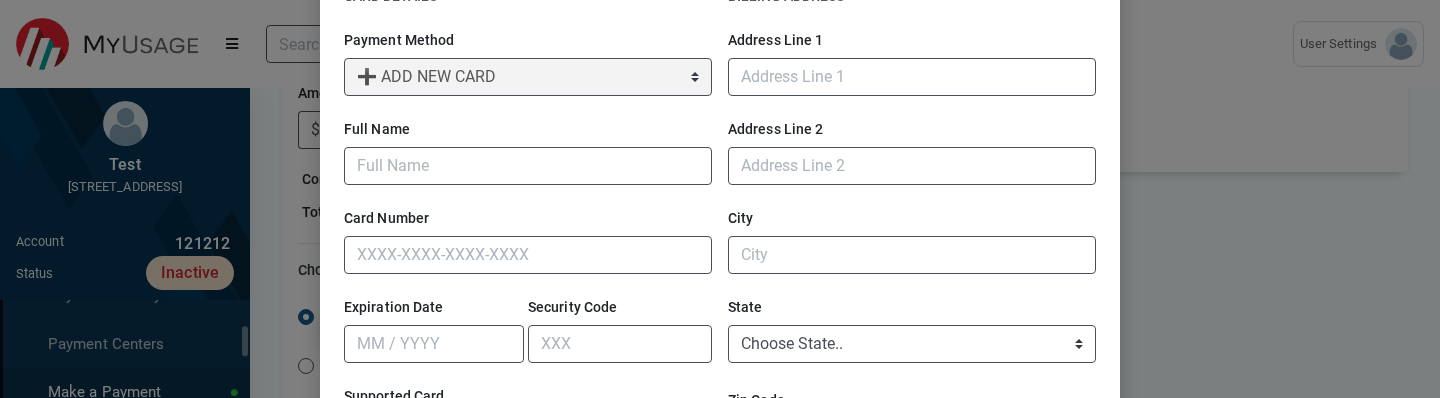 click on "CARD DETAILS
Payment Method
Choose Method..
➕ ADD NEW CARD
➕ ADD NEW SAVINGS ACCOUNT
➕ ADD NEW CHECKING ACCOUNT
➕ ADD NEW COMMERCIAL CHECKING ACCOUNT
Full Name
First Name
Last Name
Card Number
Expiration Date
Security Code
e l o visa MasterCard Maestro discover ••• •••• •••• •••• •••• Full Name ••/•• •••
Routing Number
Account Number
Confirm Account Number" at bounding box center (528, 237) 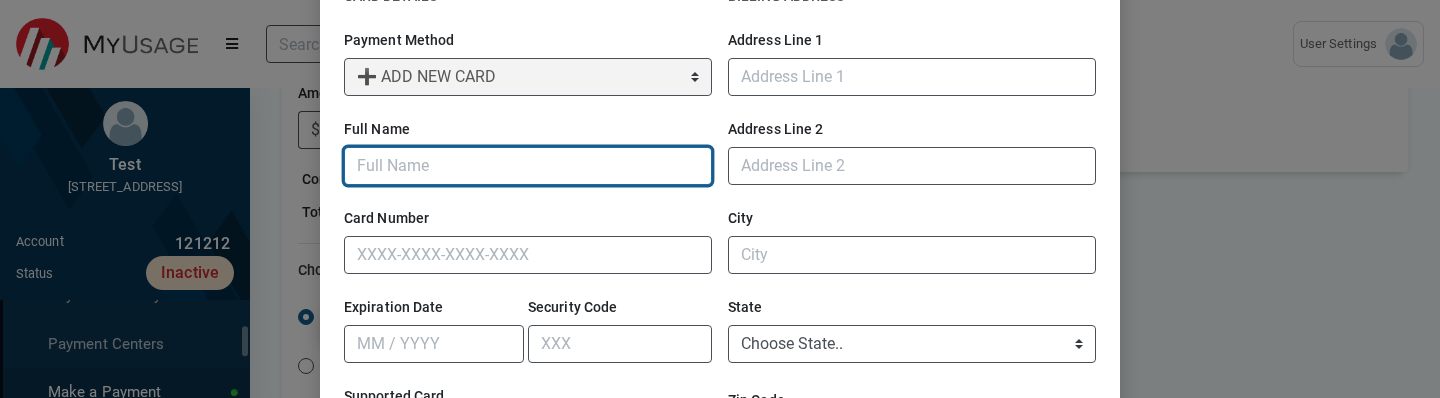 click on "Full Name" at bounding box center [528, 166] 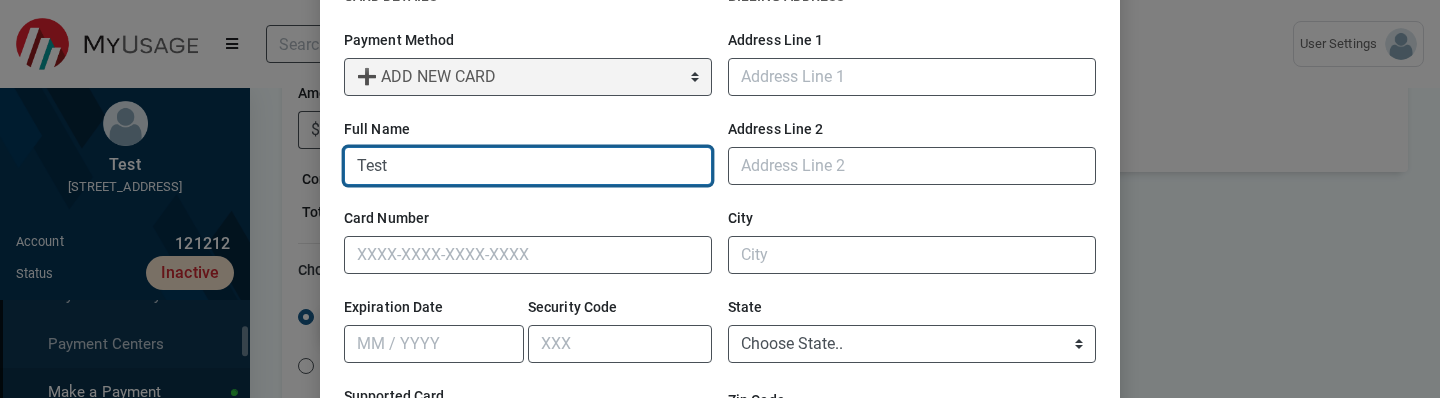 type on "Test" 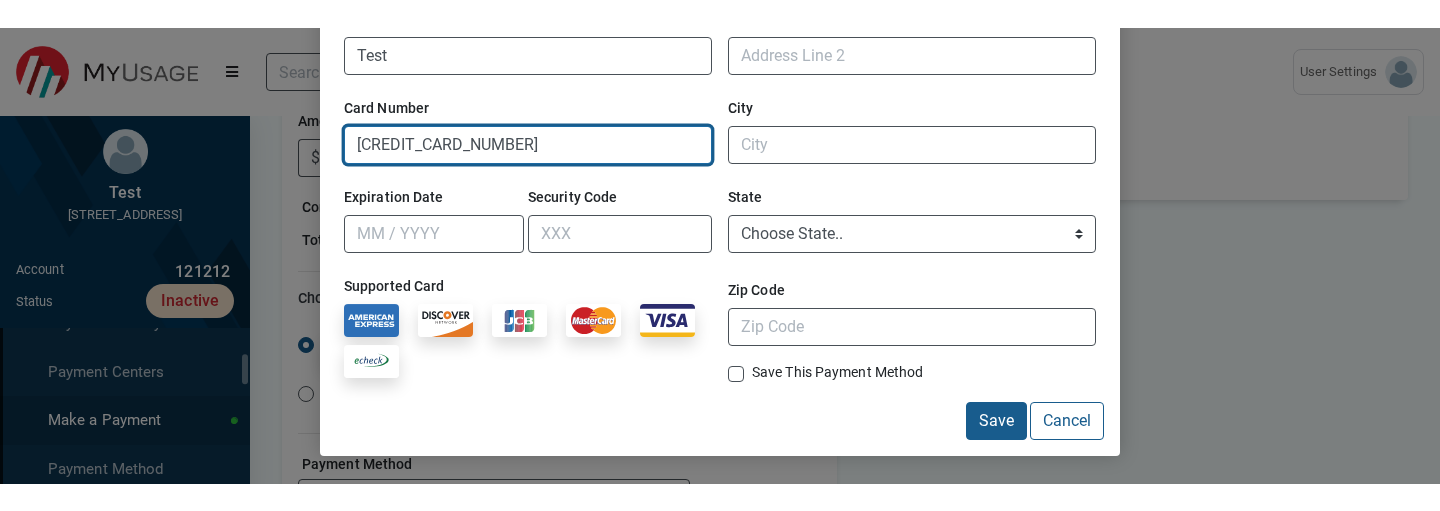 scroll, scrollTop: 212, scrollLeft: 0, axis: vertical 